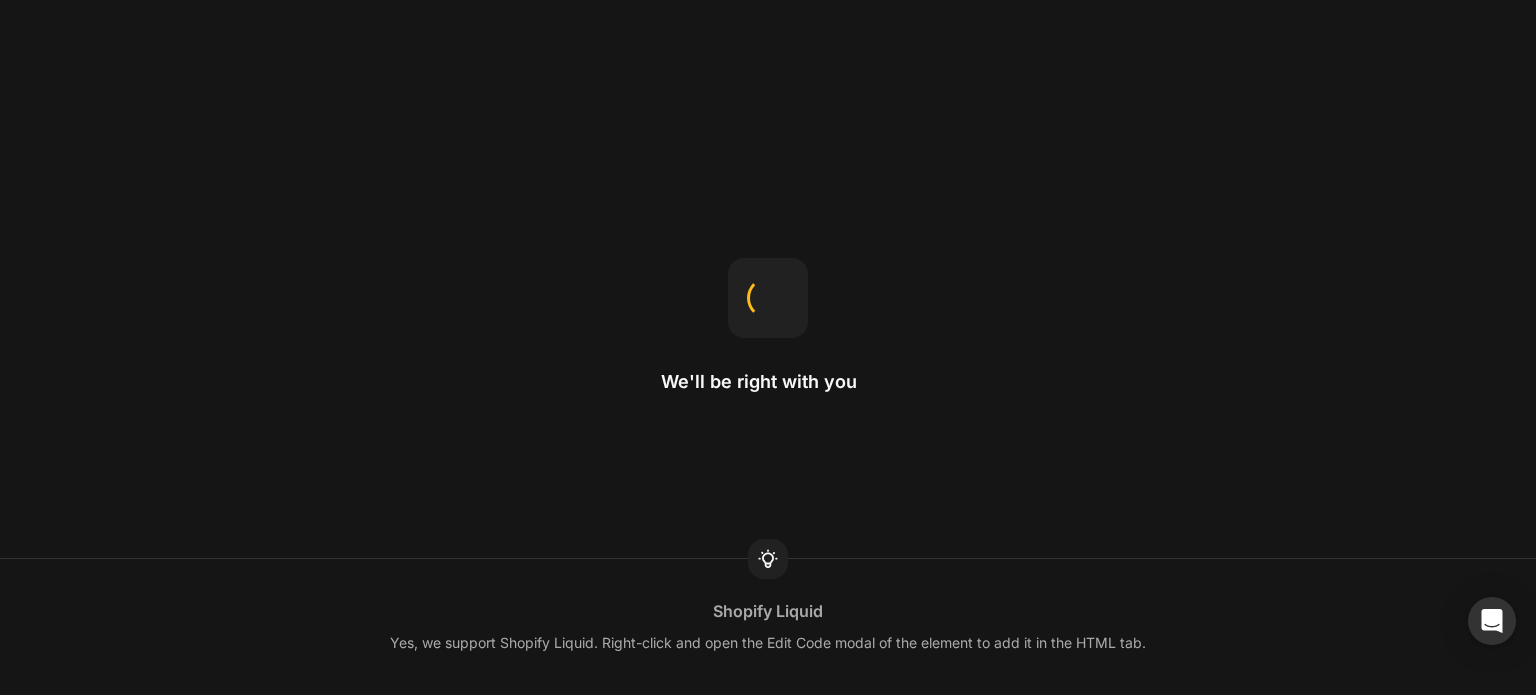 scroll, scrollTop: 0, scrollLeft: 0, axis: both 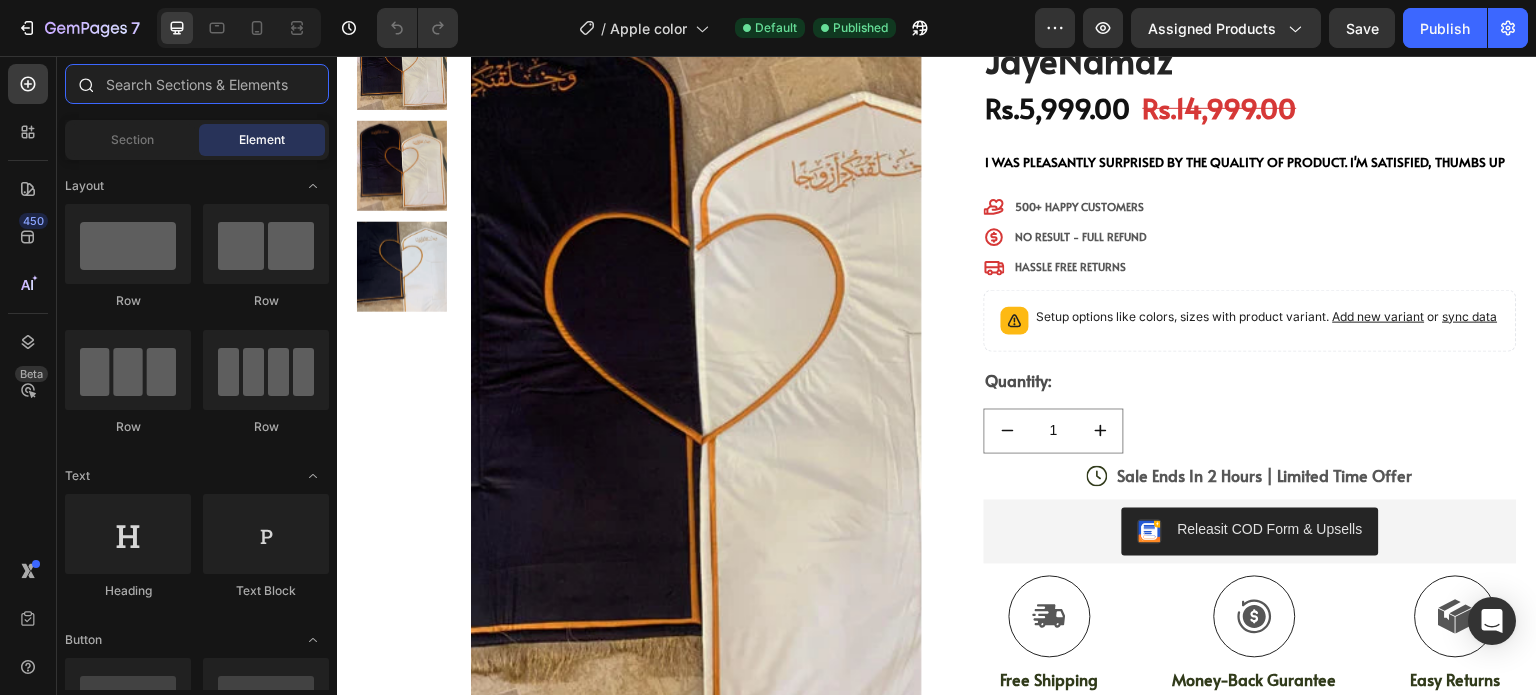 click at bounding box center (197, 84) 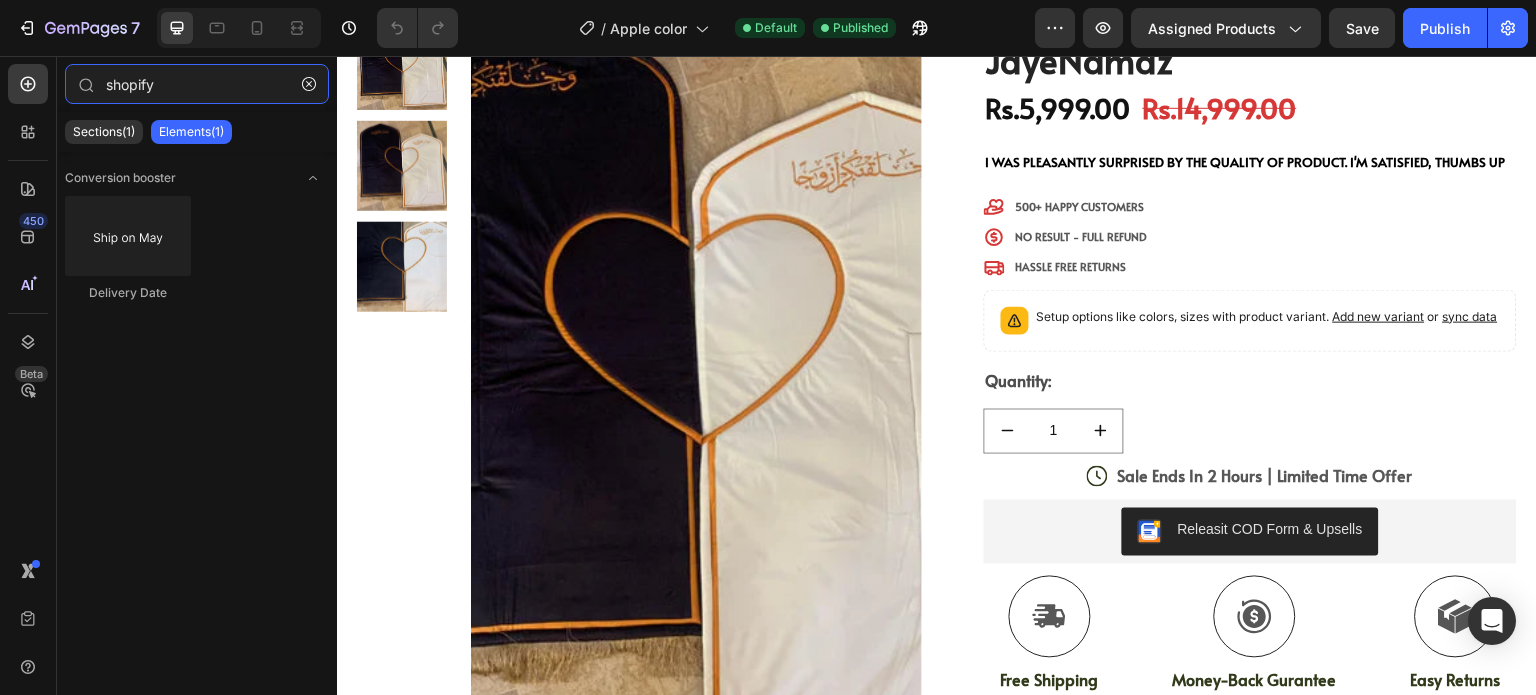 type on "shopify" 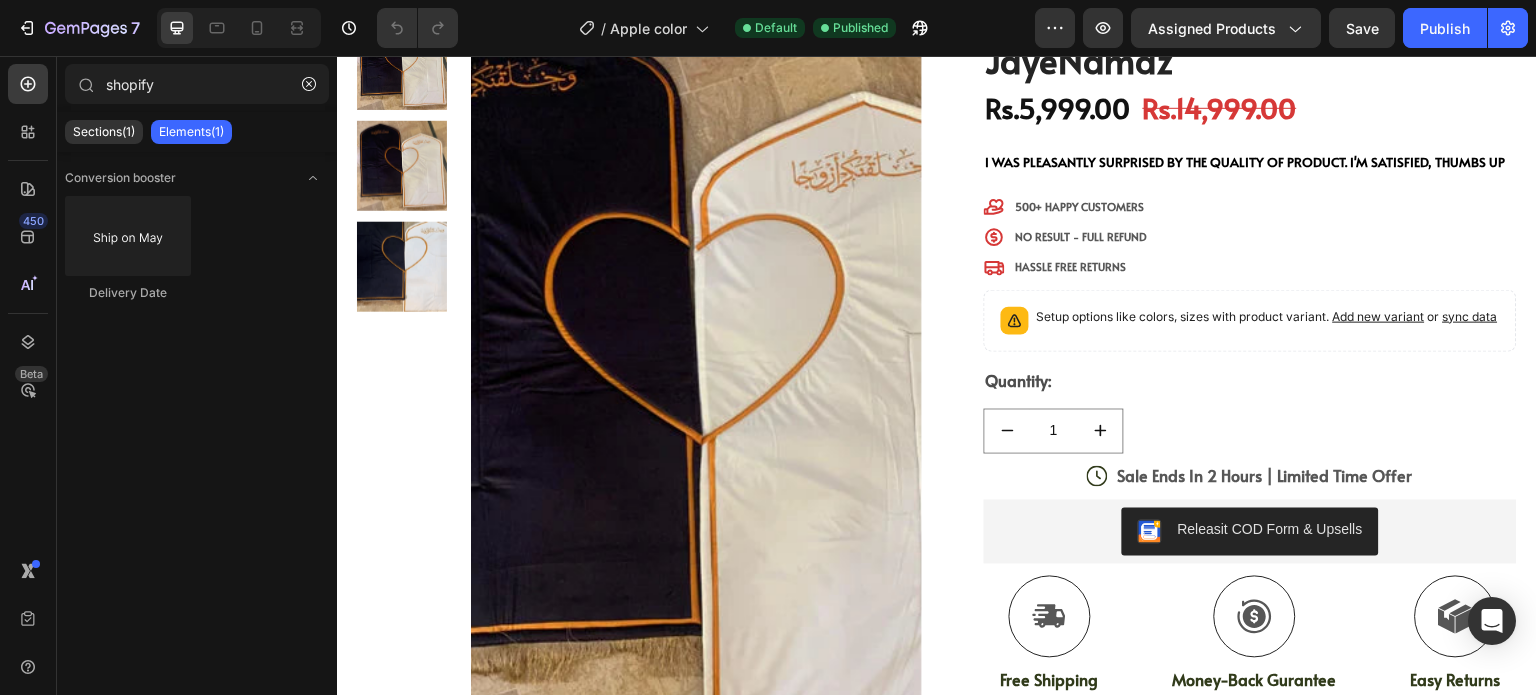 click on "Elements(1)" at bounding box center (191, 132) 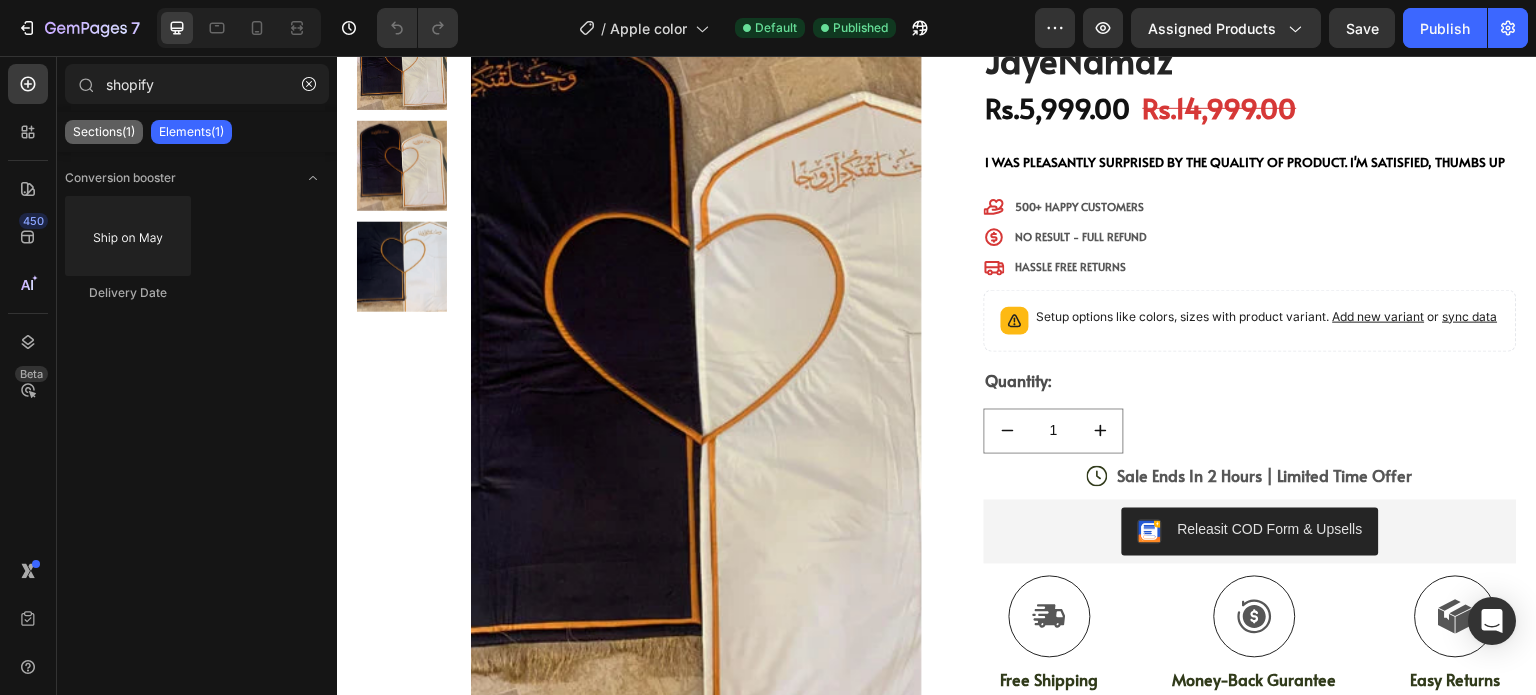 click on "Sections(1)" at bounding box center [104, 132] 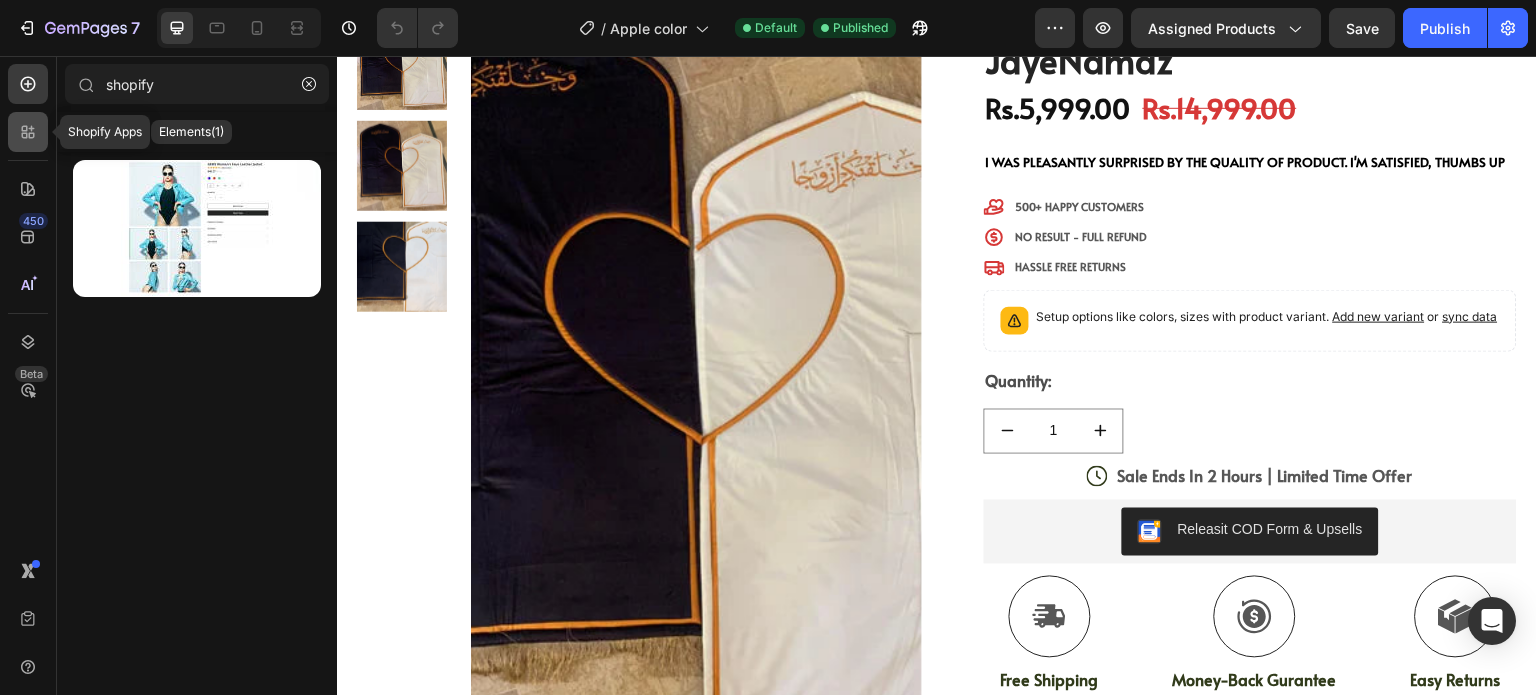 click 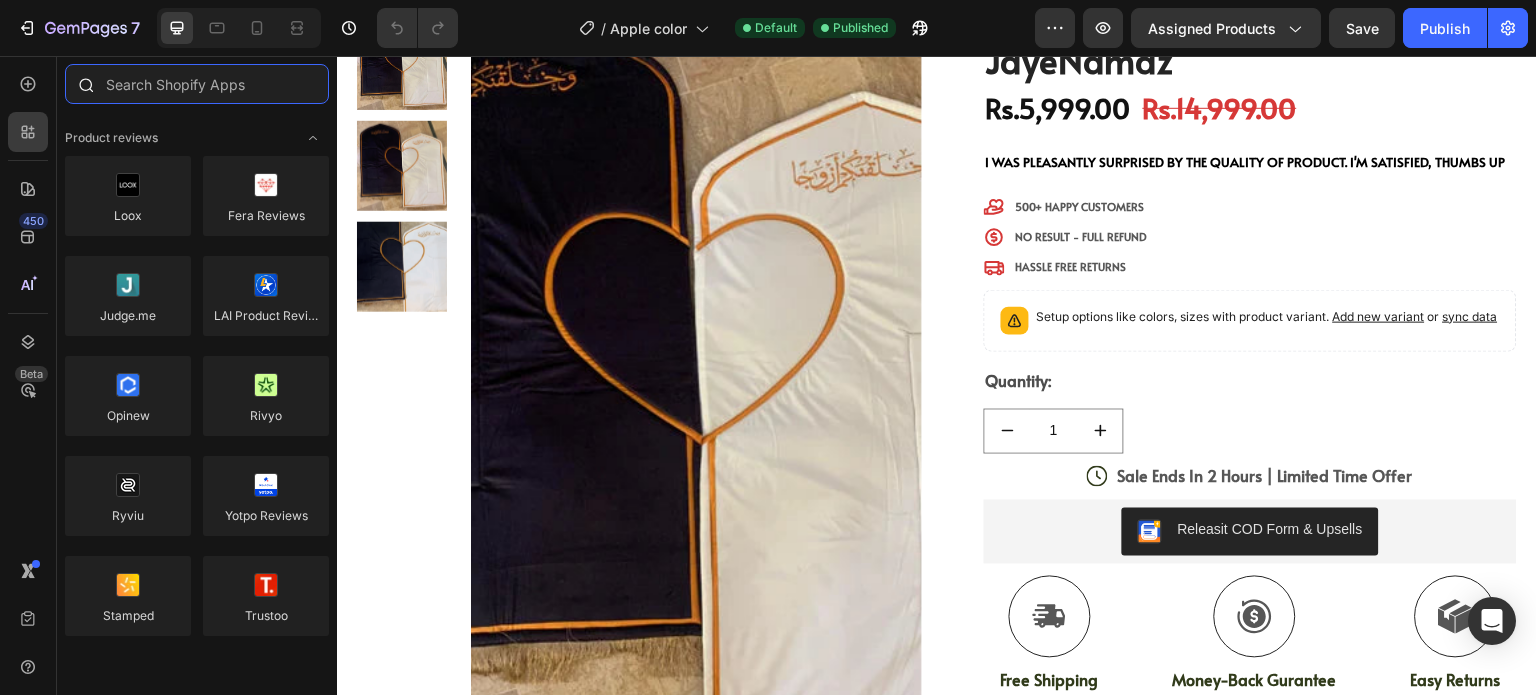 click at bounding box center (197, 84) 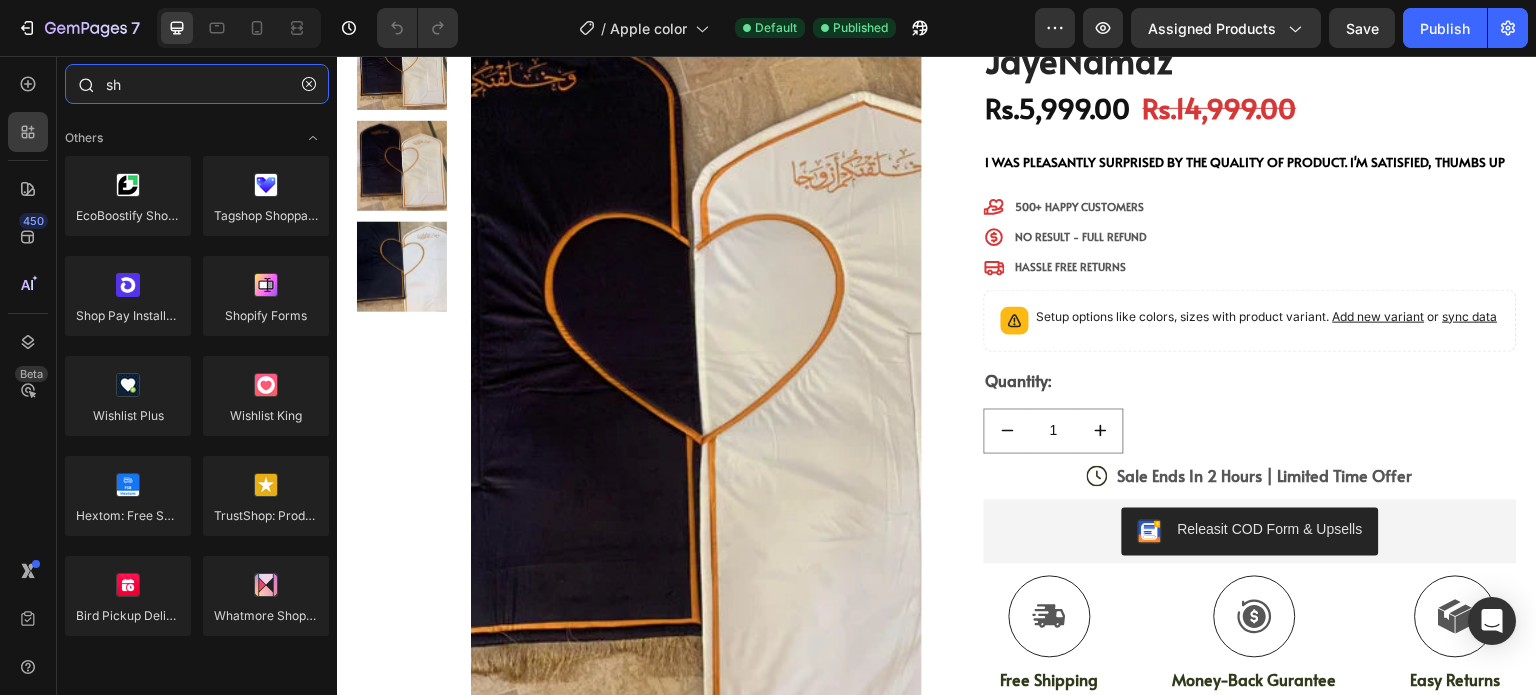type on "s" 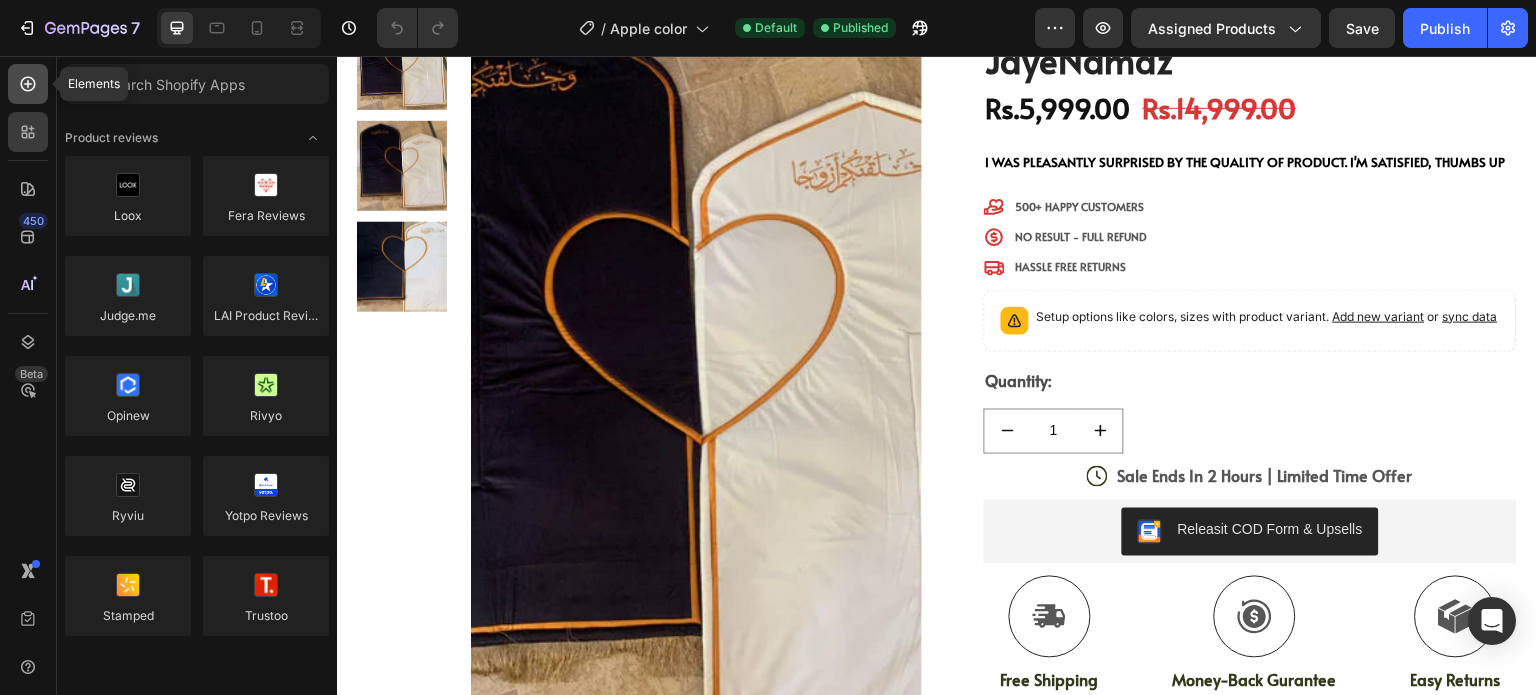 click 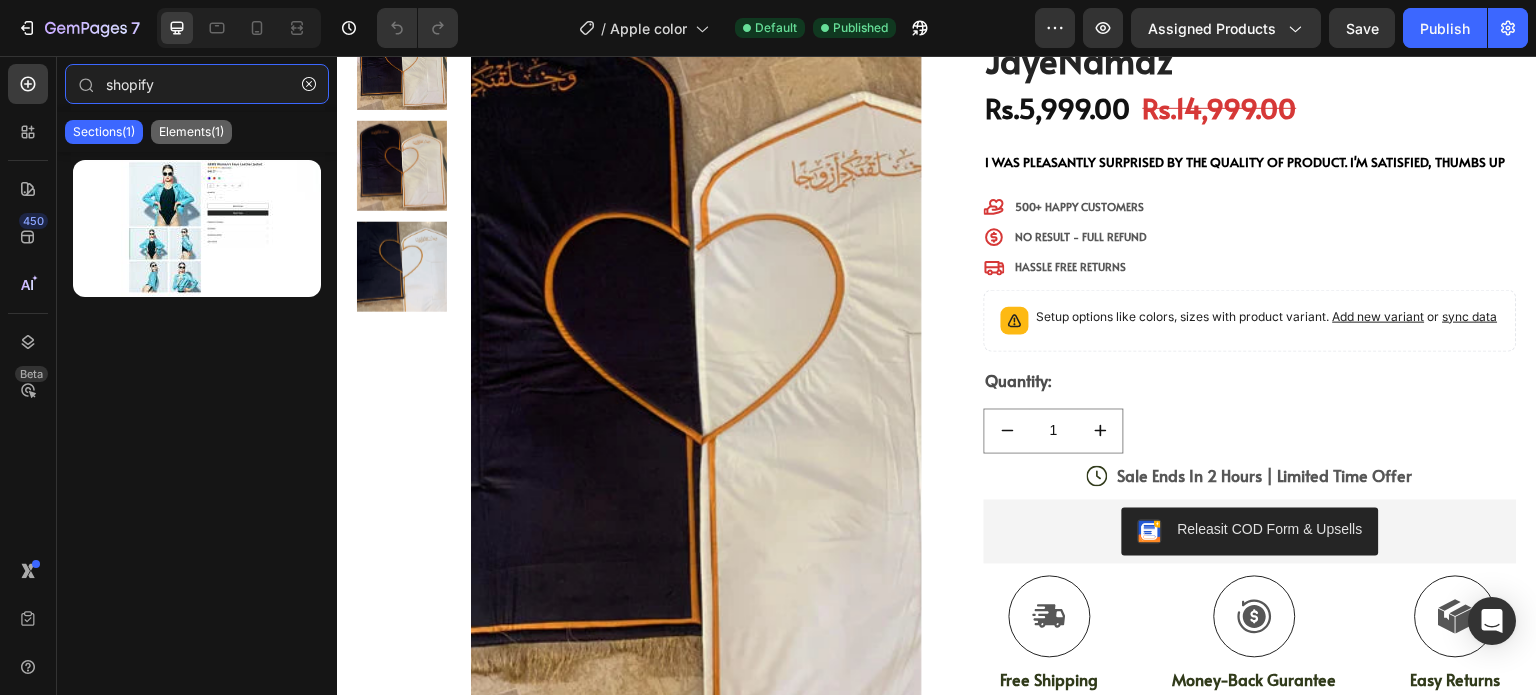type on "shopify" 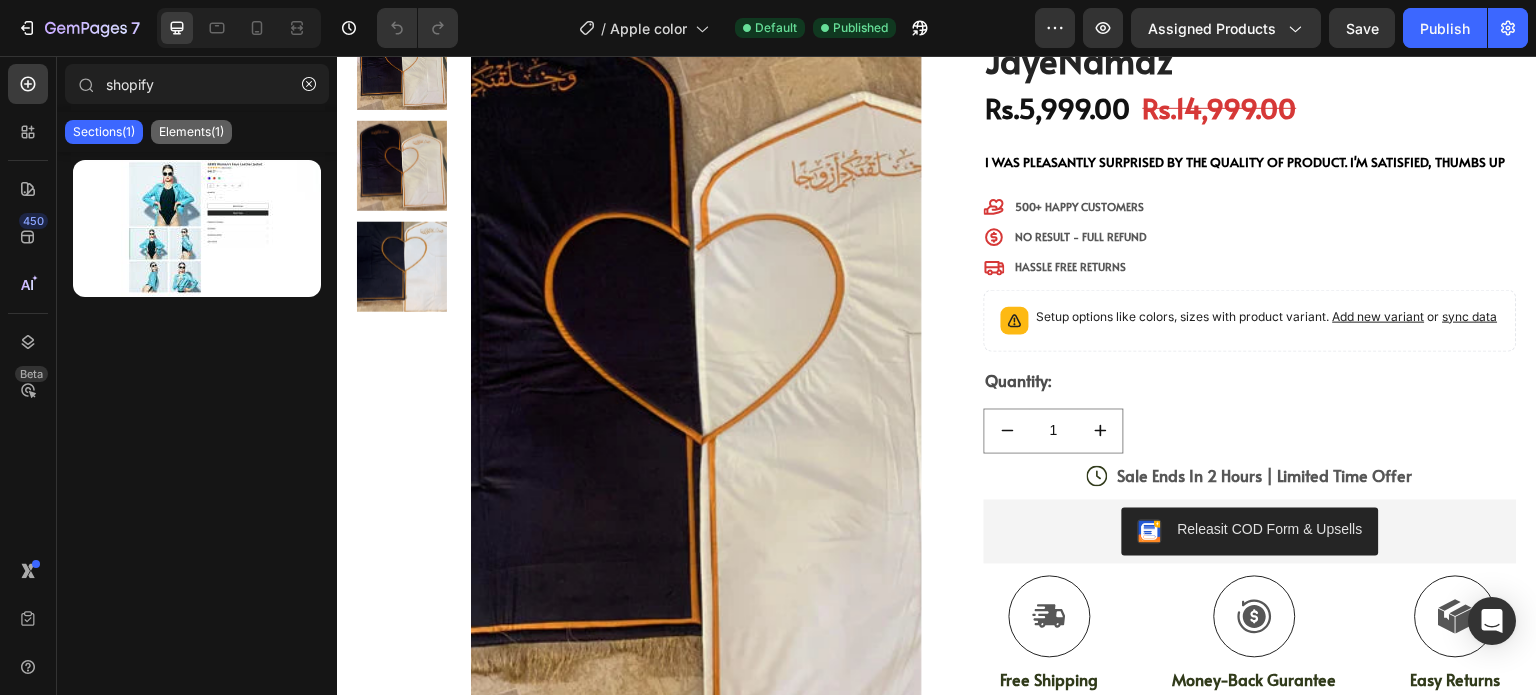 click on "Elements(1)" at bounding box center (191, 132) 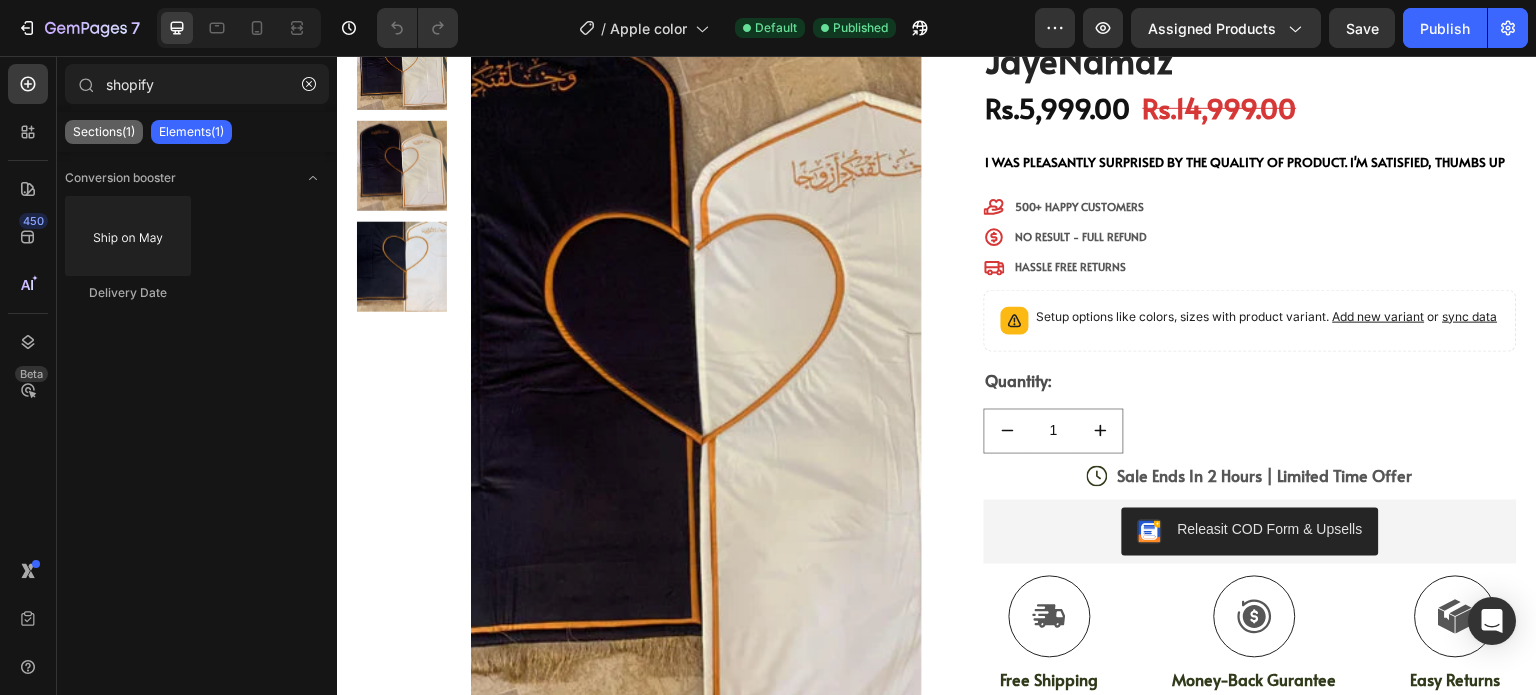 click on "Sections(1)" at bounding box center (104, 132) 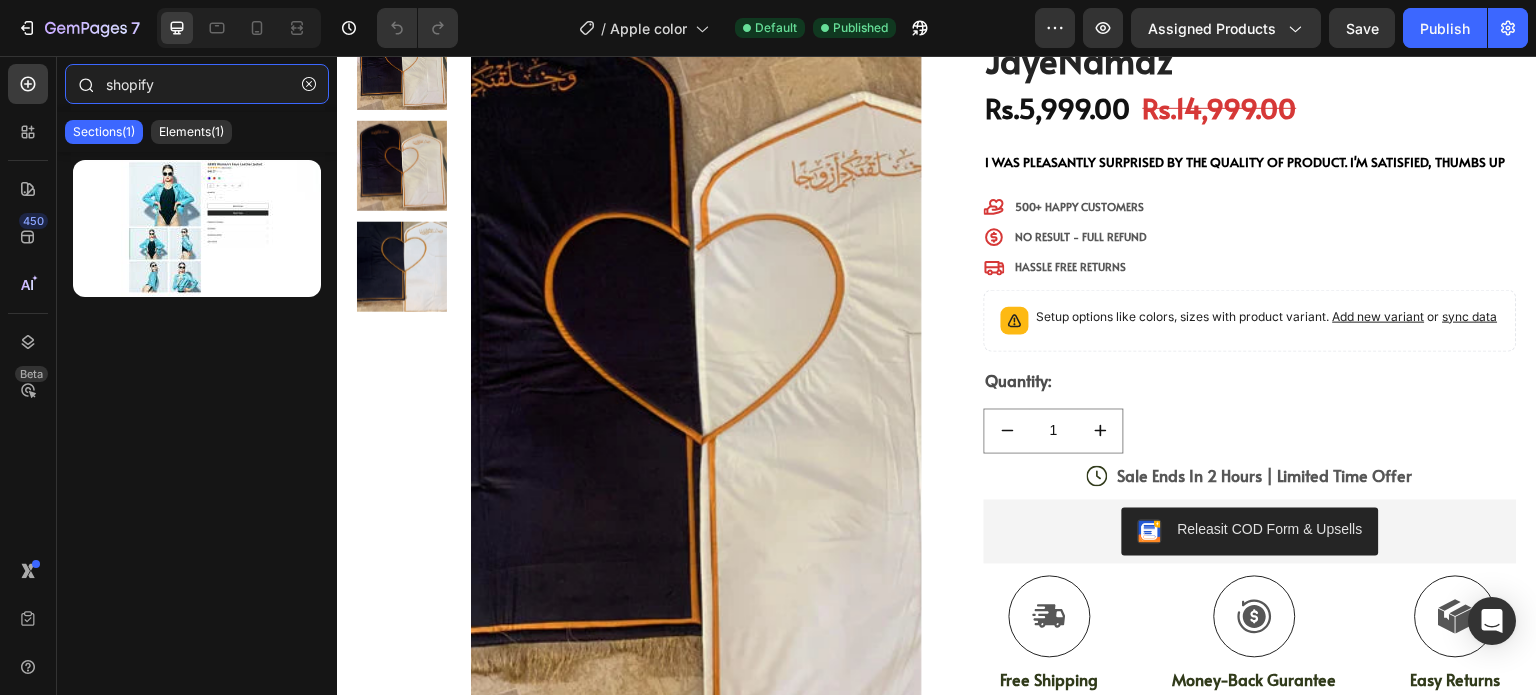 click on "shopify" at bounding box center (197, 84) 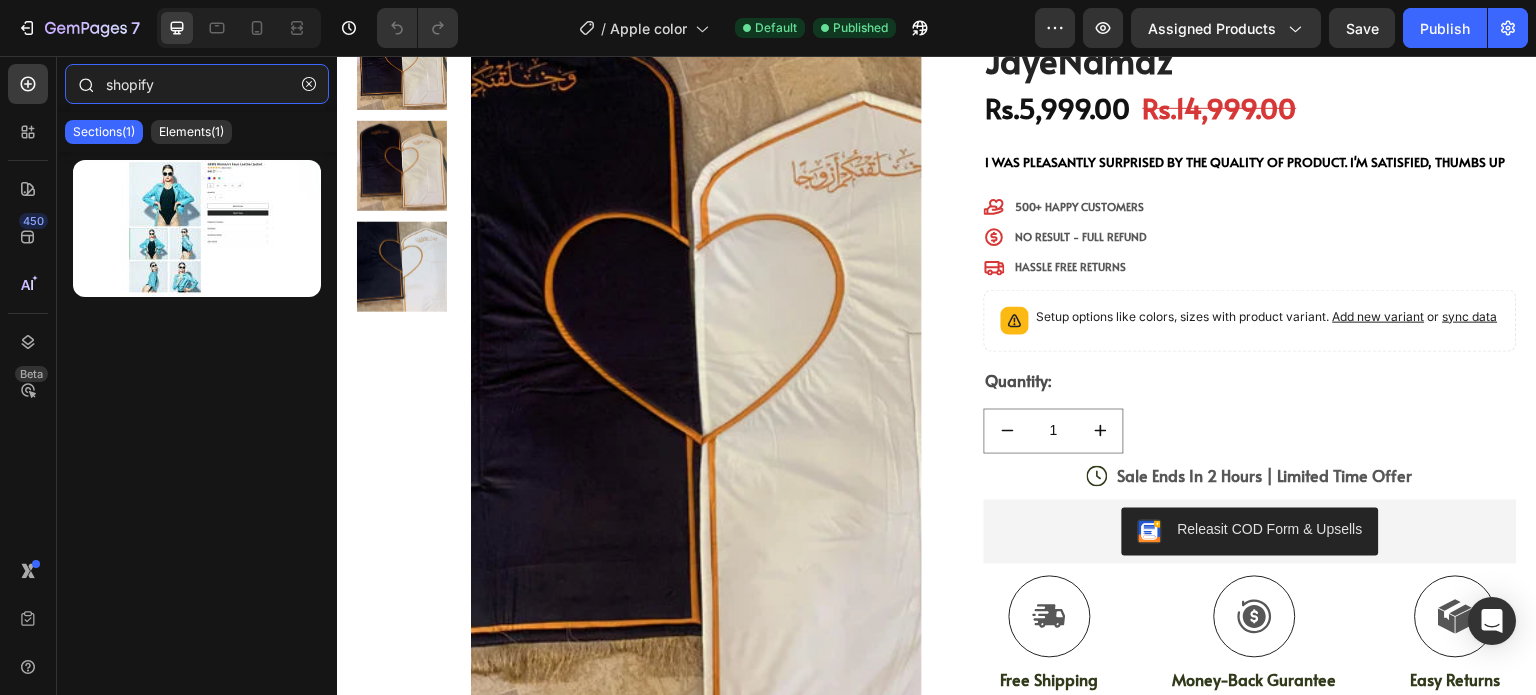 click on "shopify" at bounding box center [197, 84] 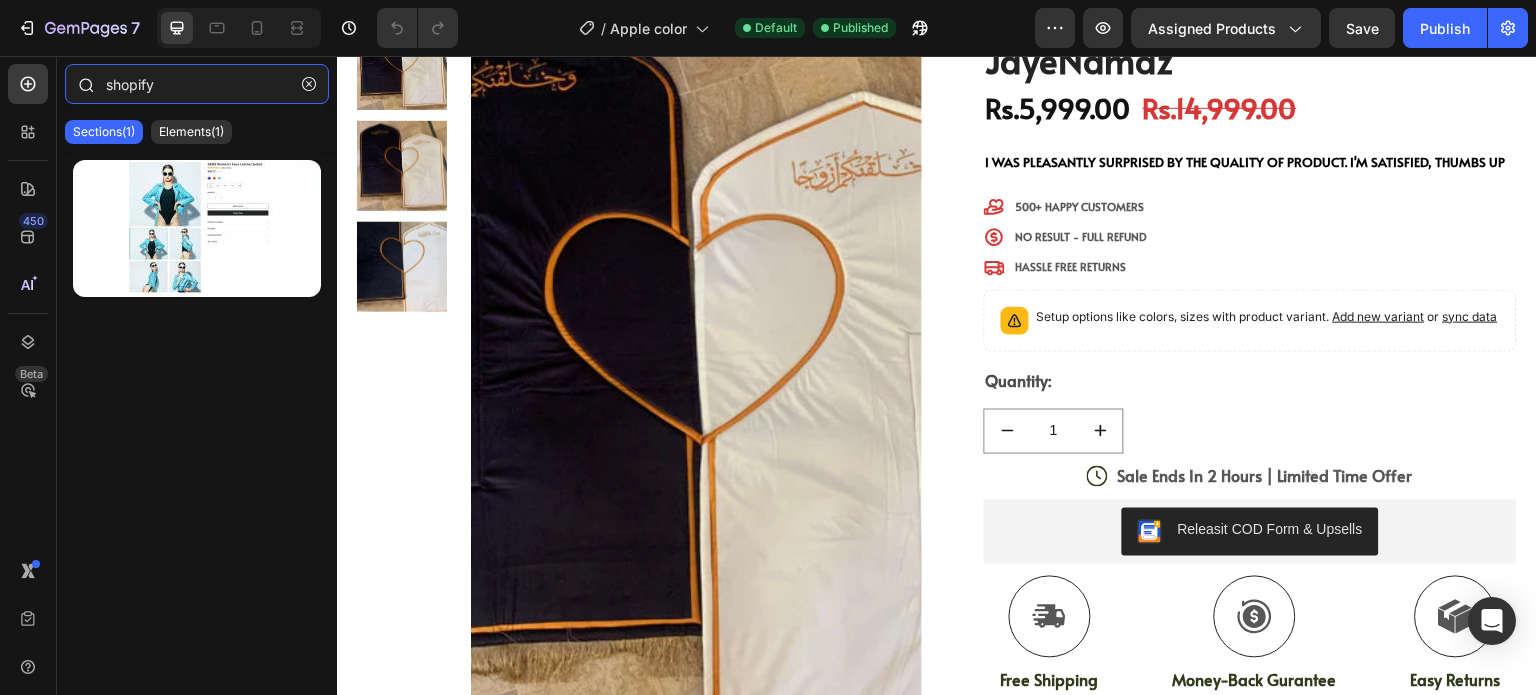 click on "shopify" at bounding box center (197, 84) 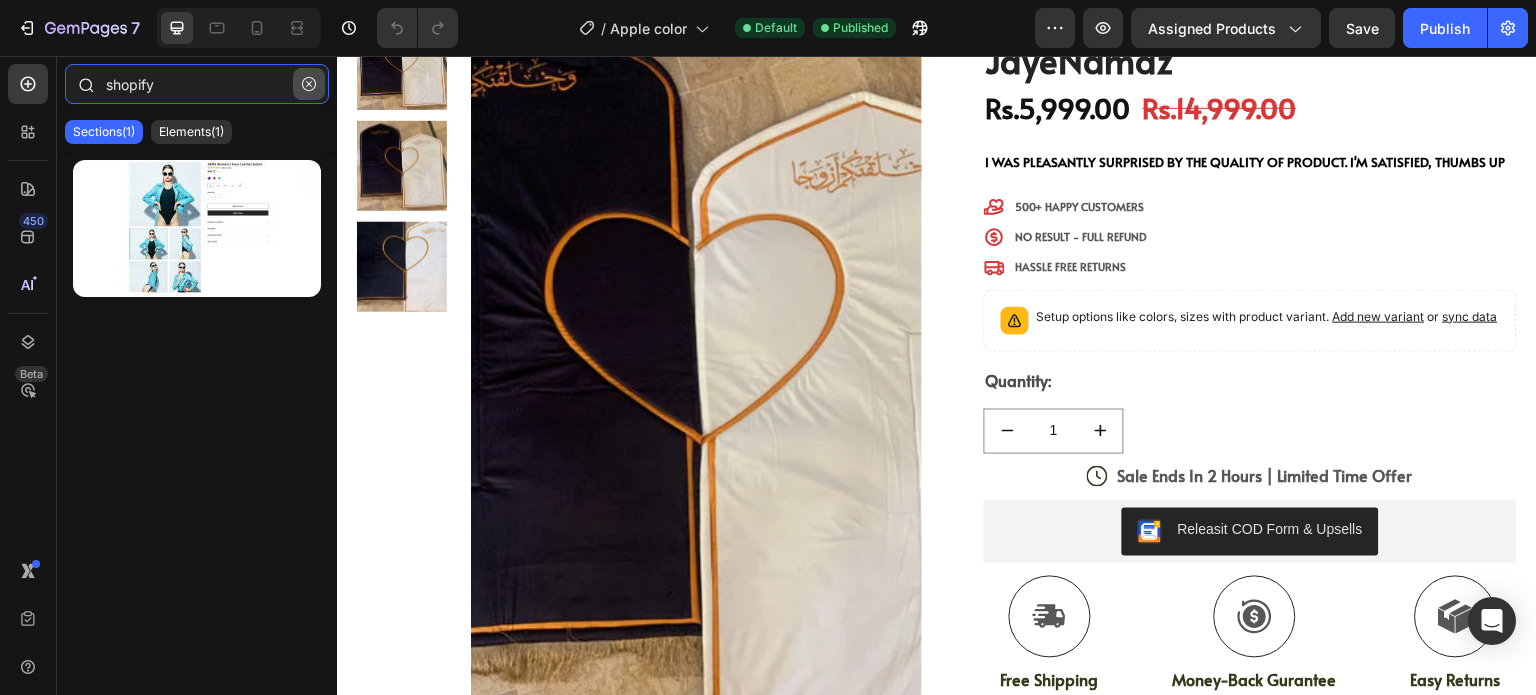 drag, startPoint x: 181, startPoint y: 96, endPoint x: 304, endPoint y: 83, distance: 123.68508 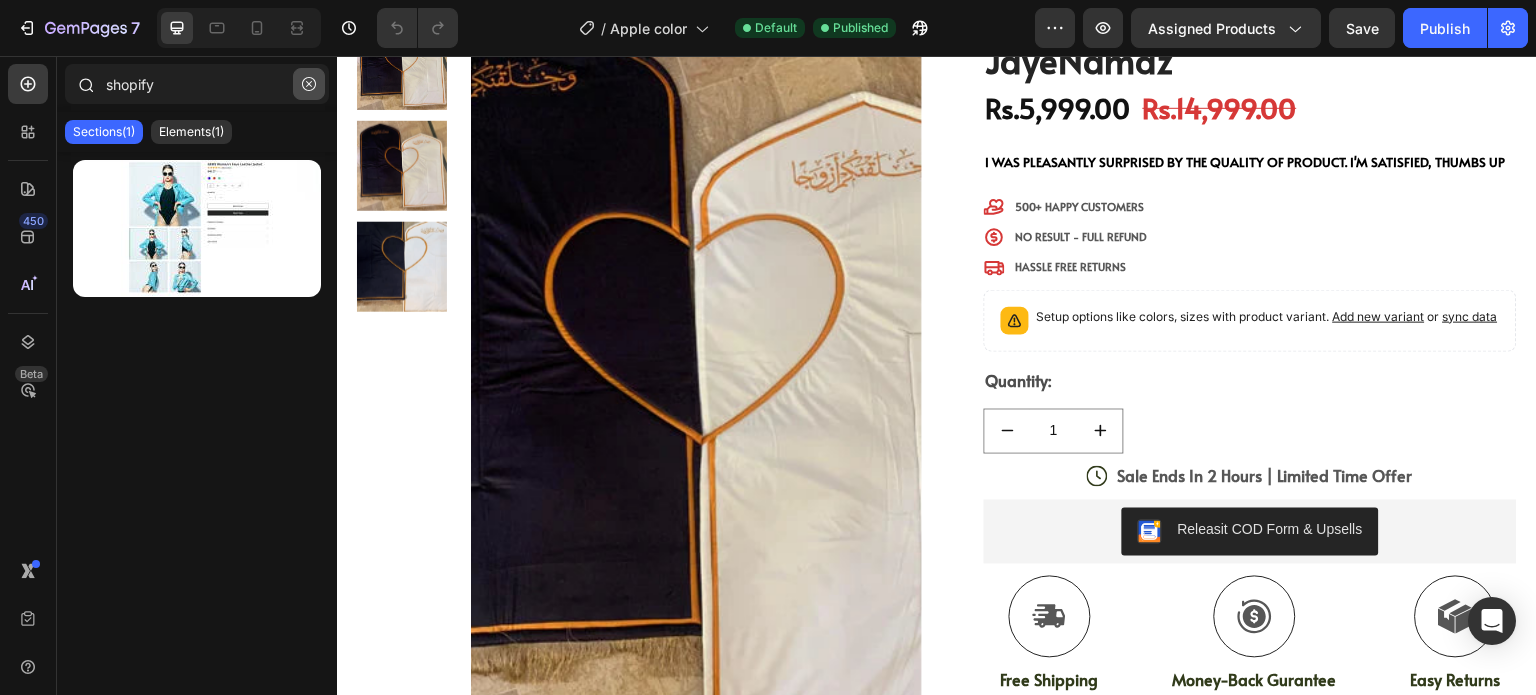 click 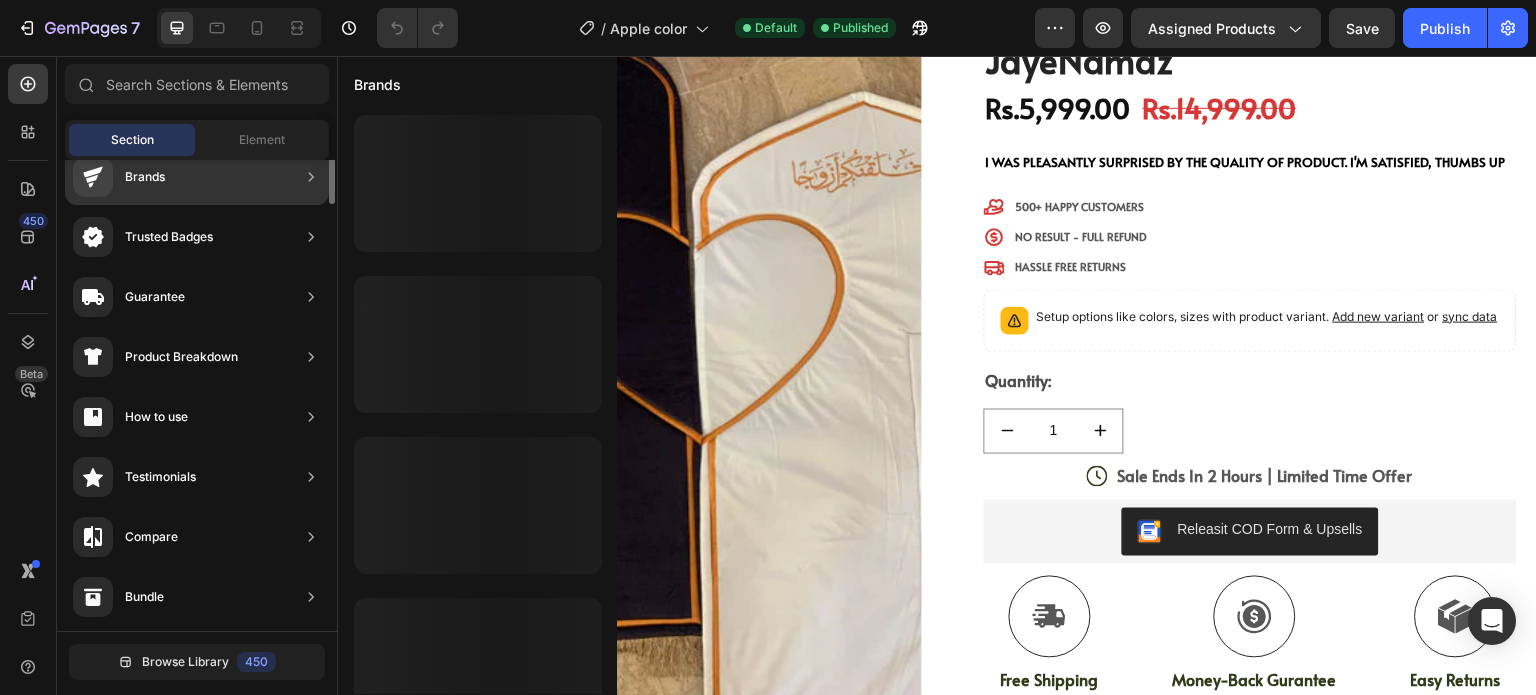 scroll, scrollTop: 0, scrollLeft: 0, axis: both 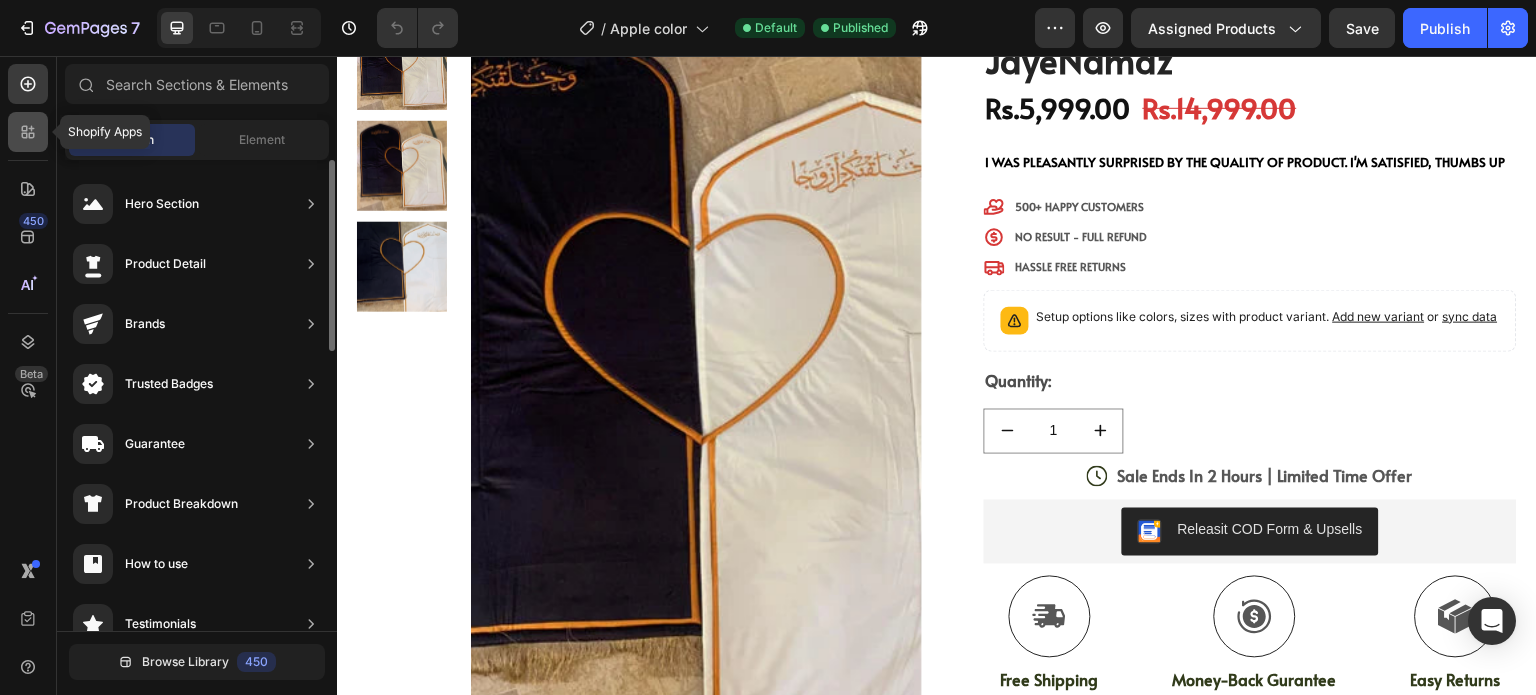 click 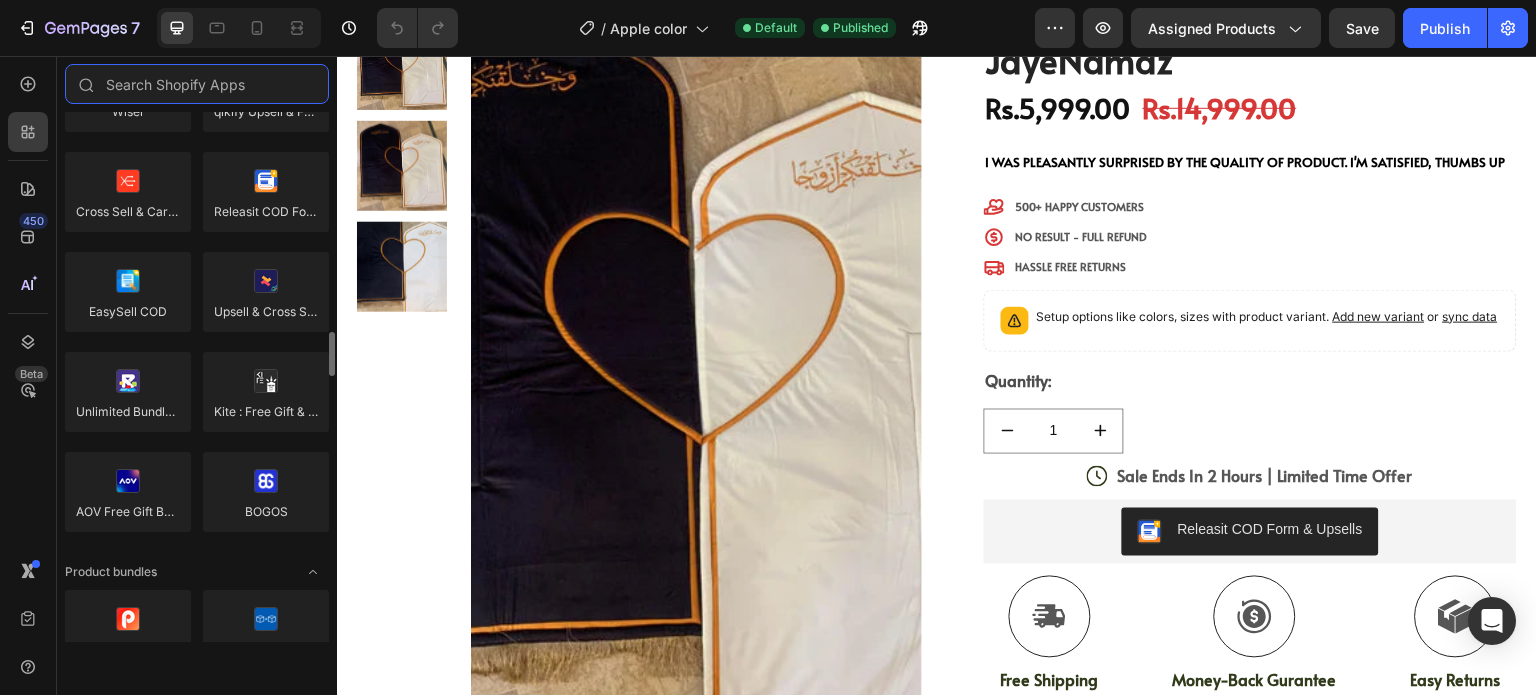 scroll, scrollTop: 0, scrollLeft: 0, axis: both 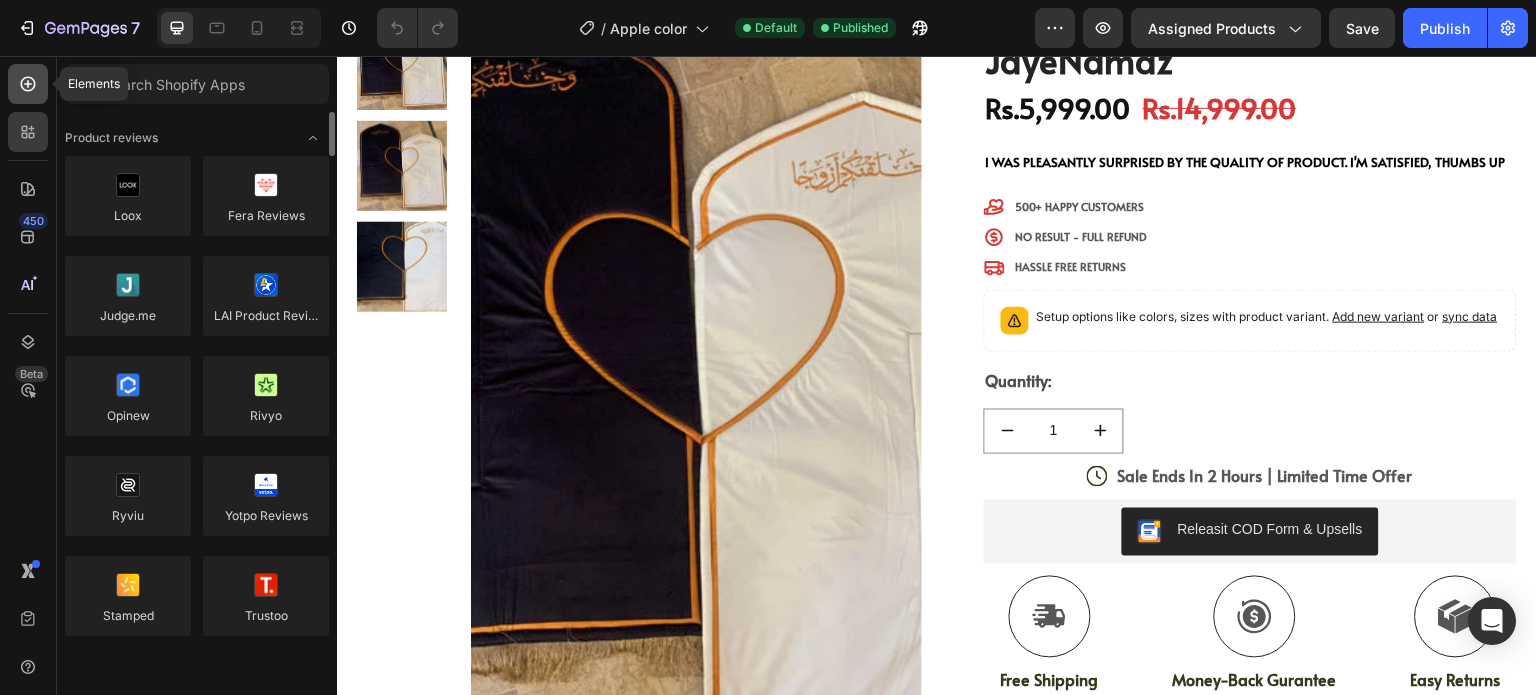 click 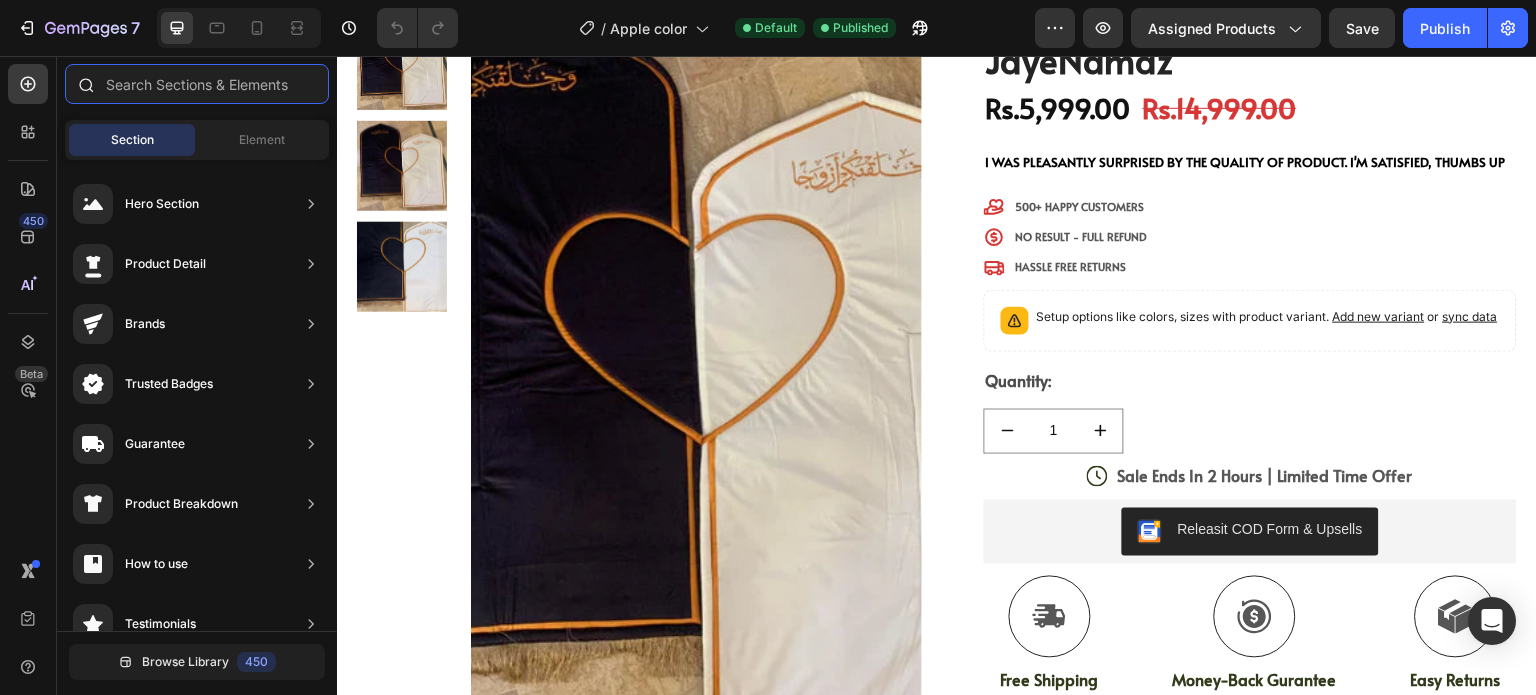 click at bounding box center (197, 84) 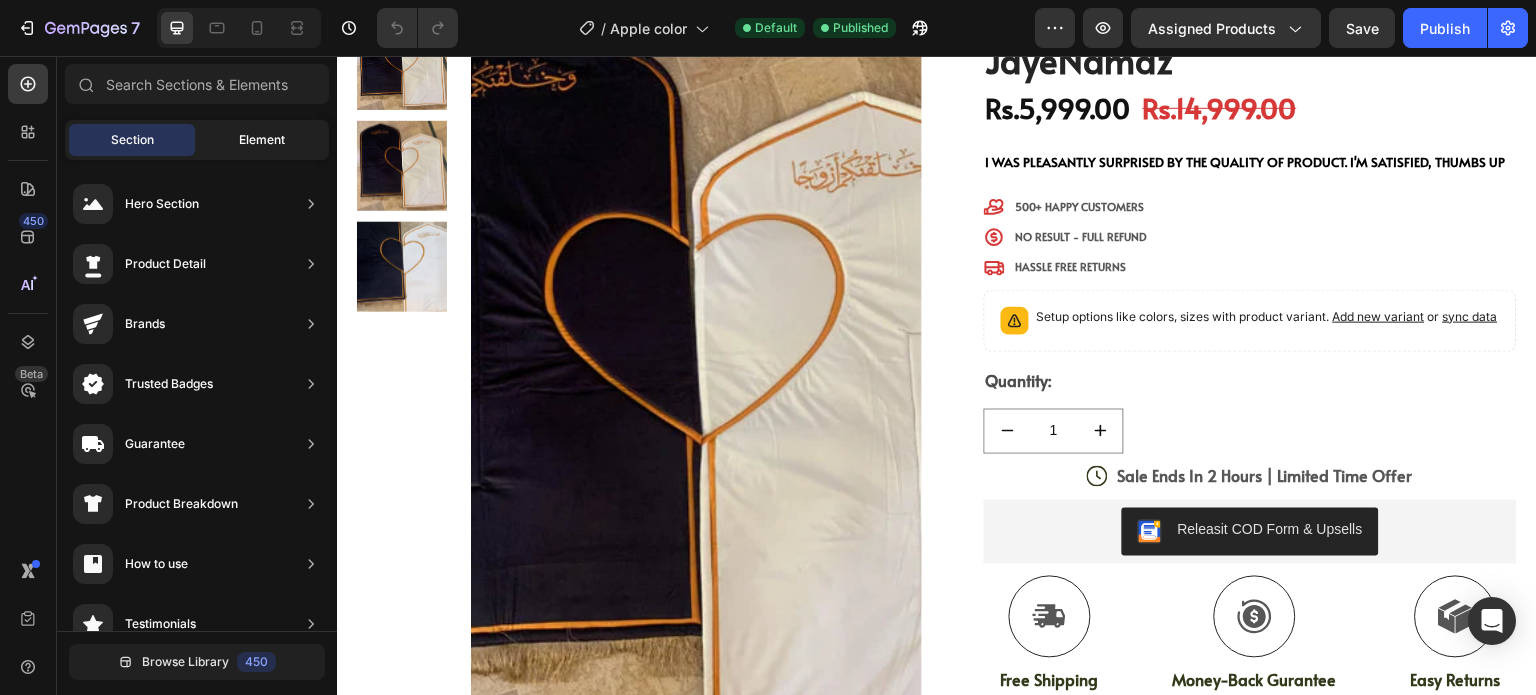 click on "Element" 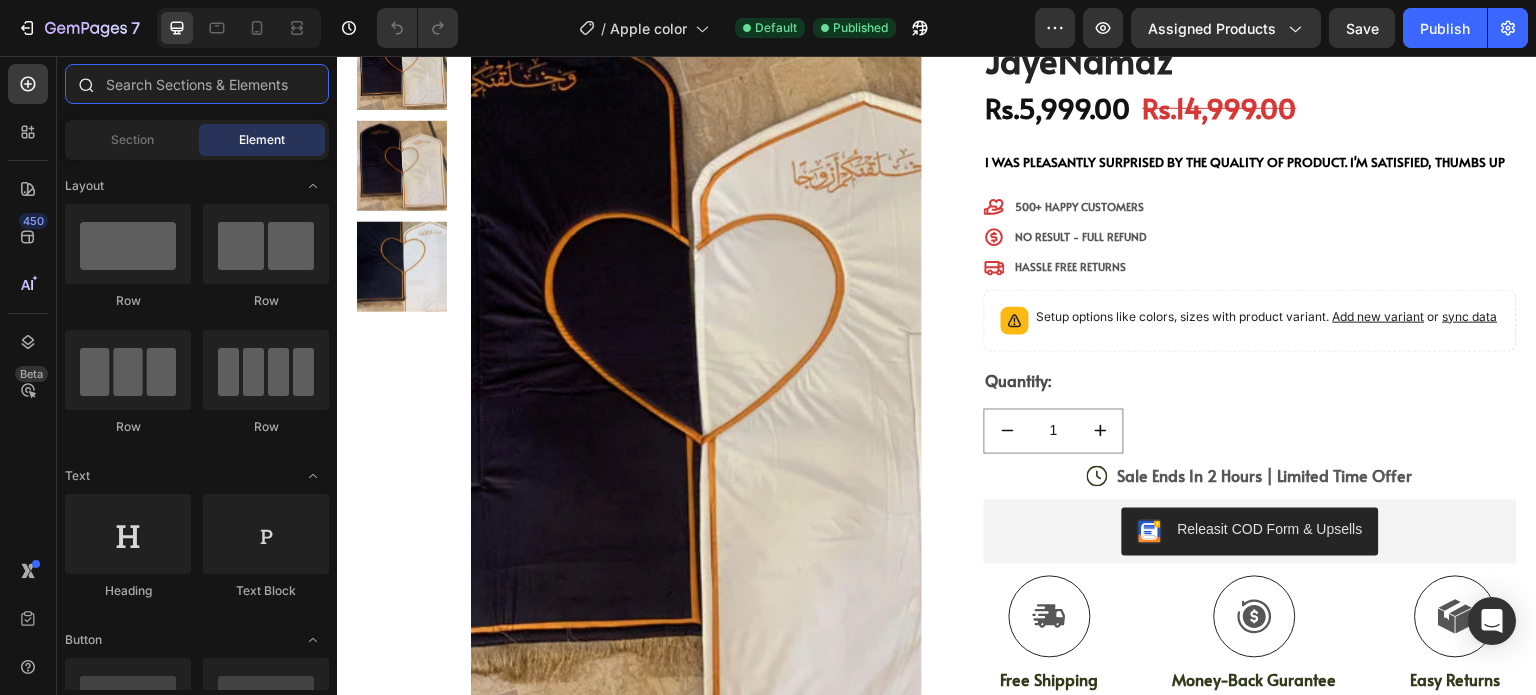 click at bounding box center (197, 84) 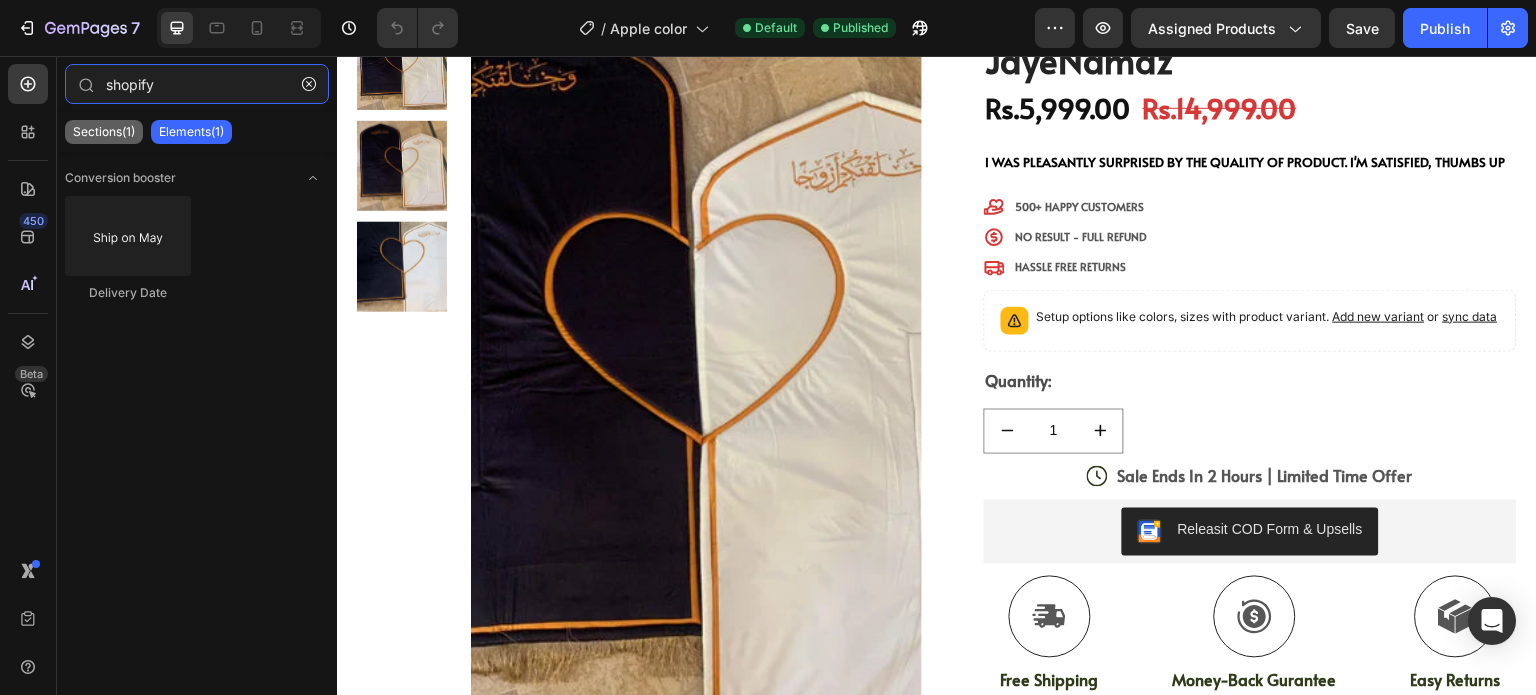 type on "shopify" 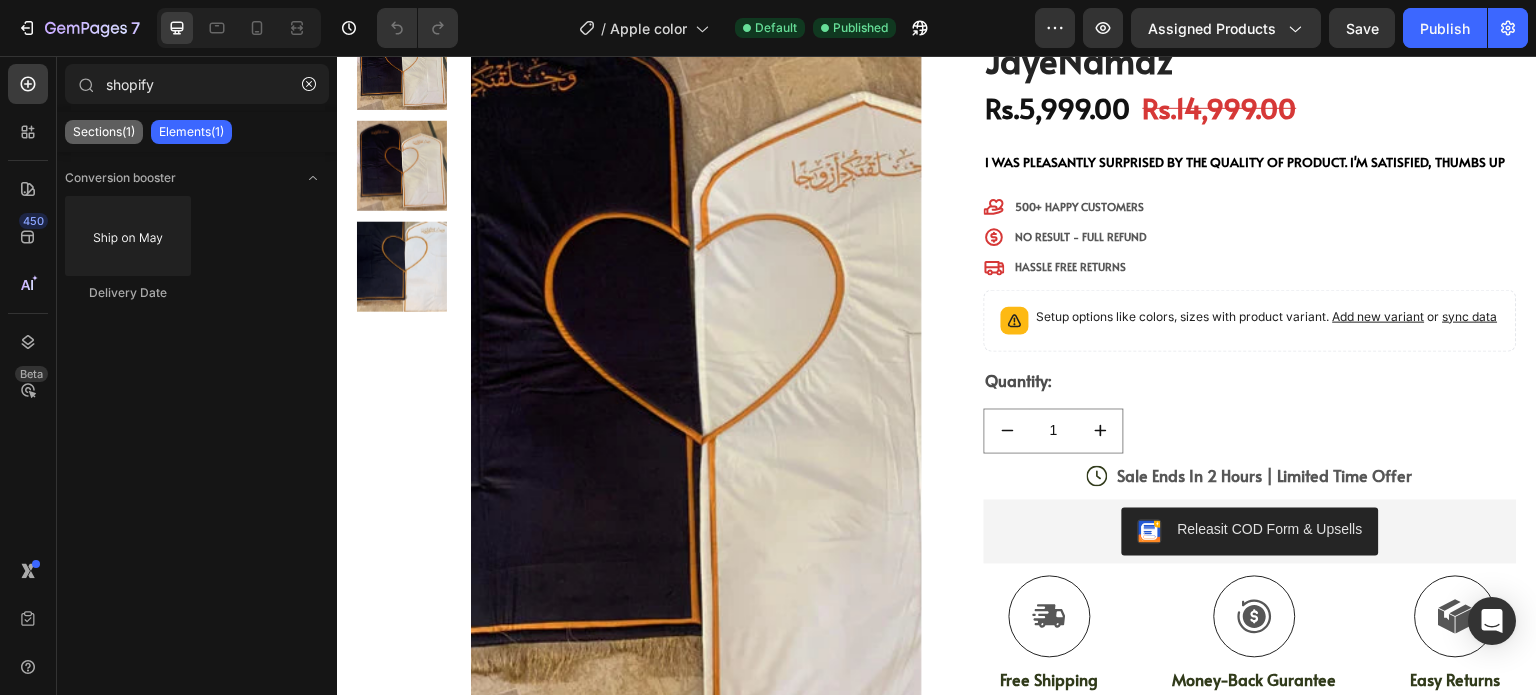 click on "Sections(1)" at bounding box center [104, 132] 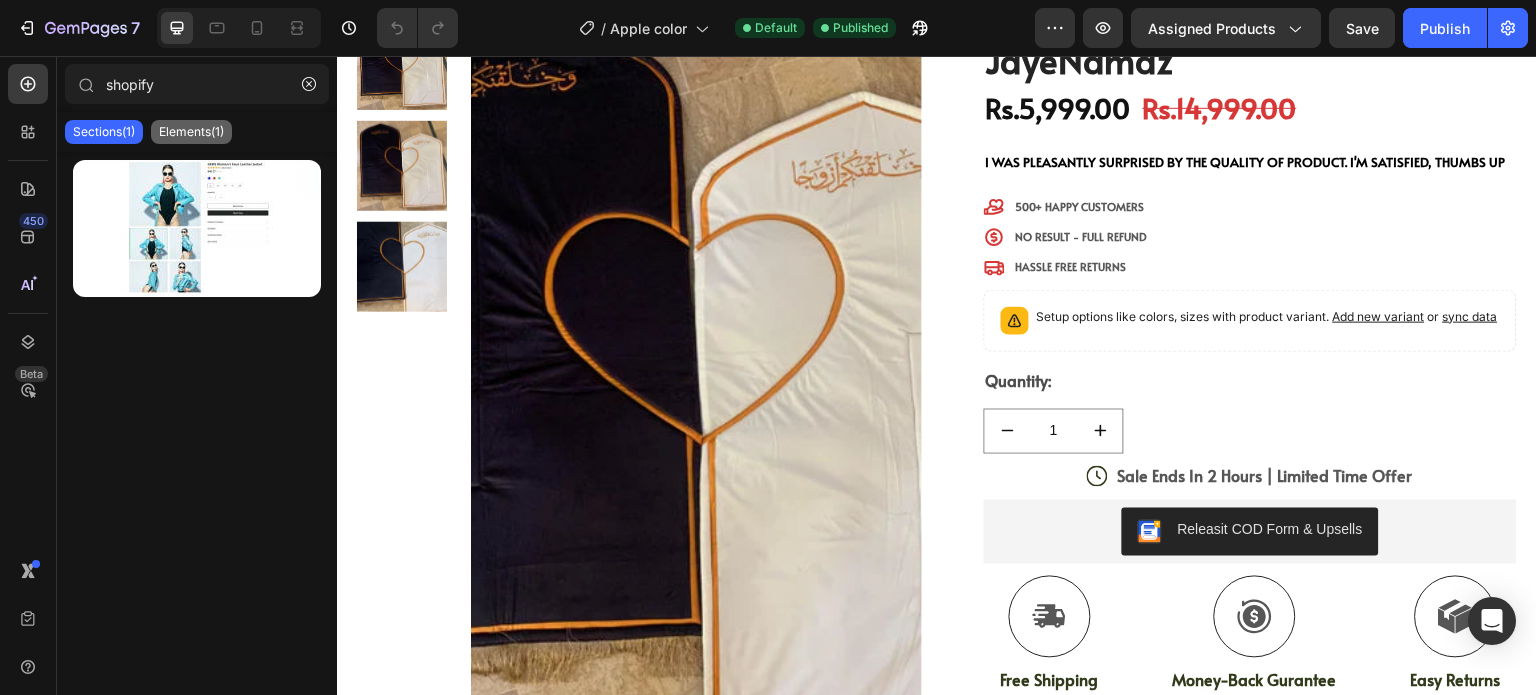 click on "Elements(1)" 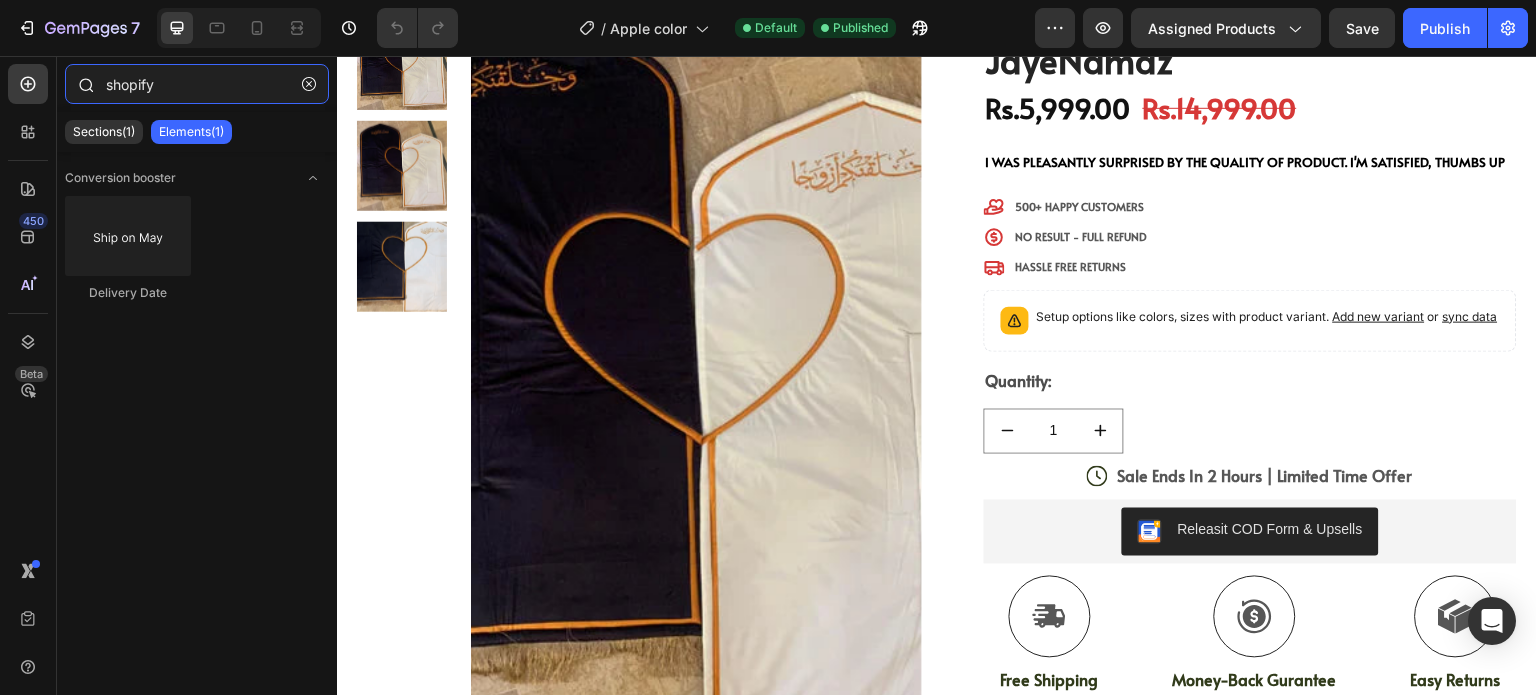 click on "shopify" at bounding box center (197, 84) 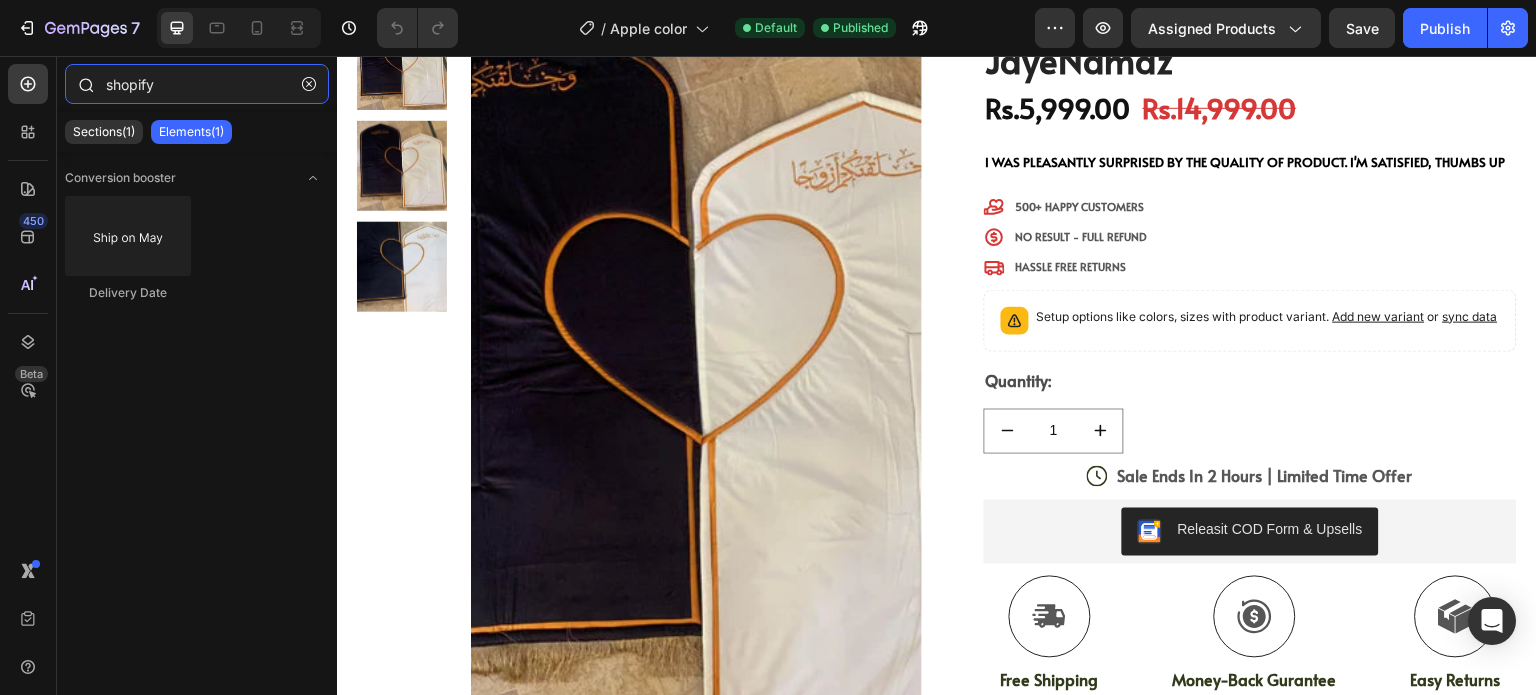 click on "shopify" at bounding box center (197, 84) 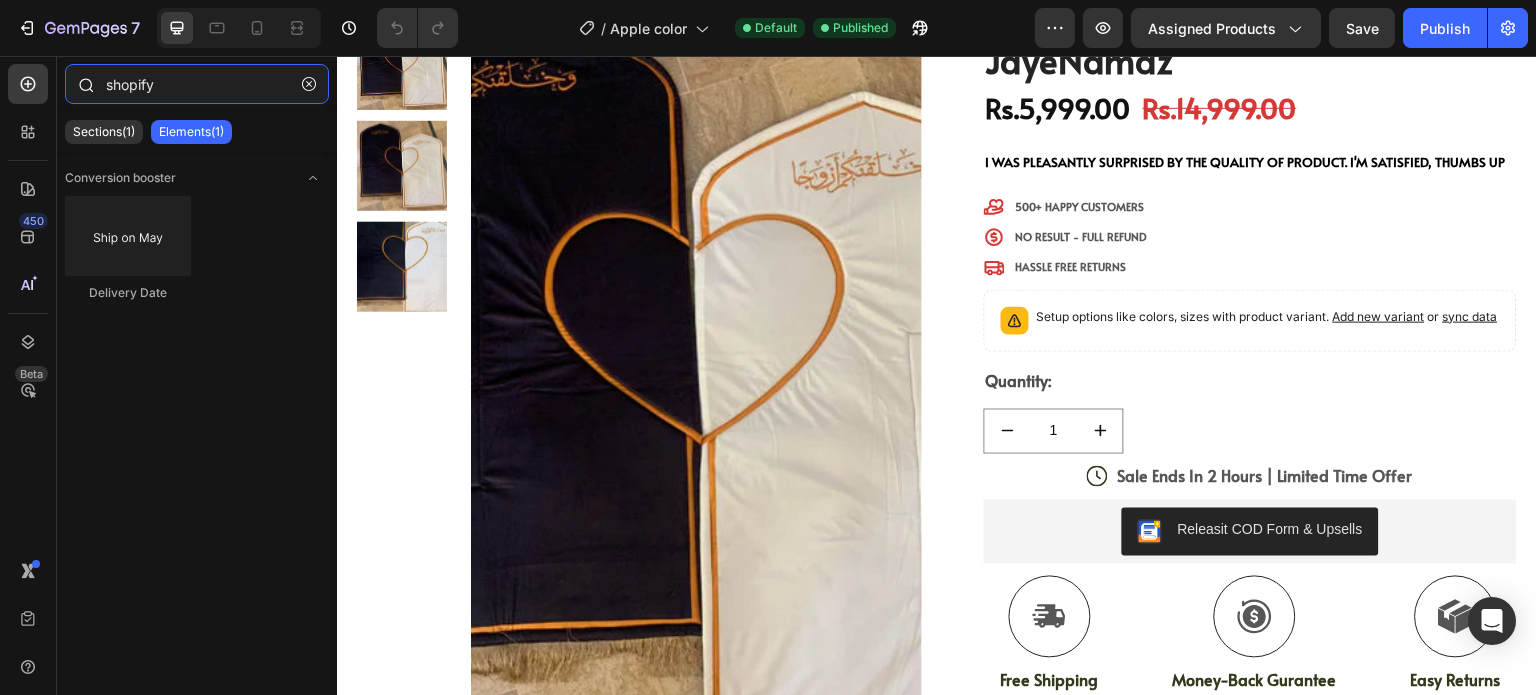 click on "shopify" at bounding box center (197, 84) 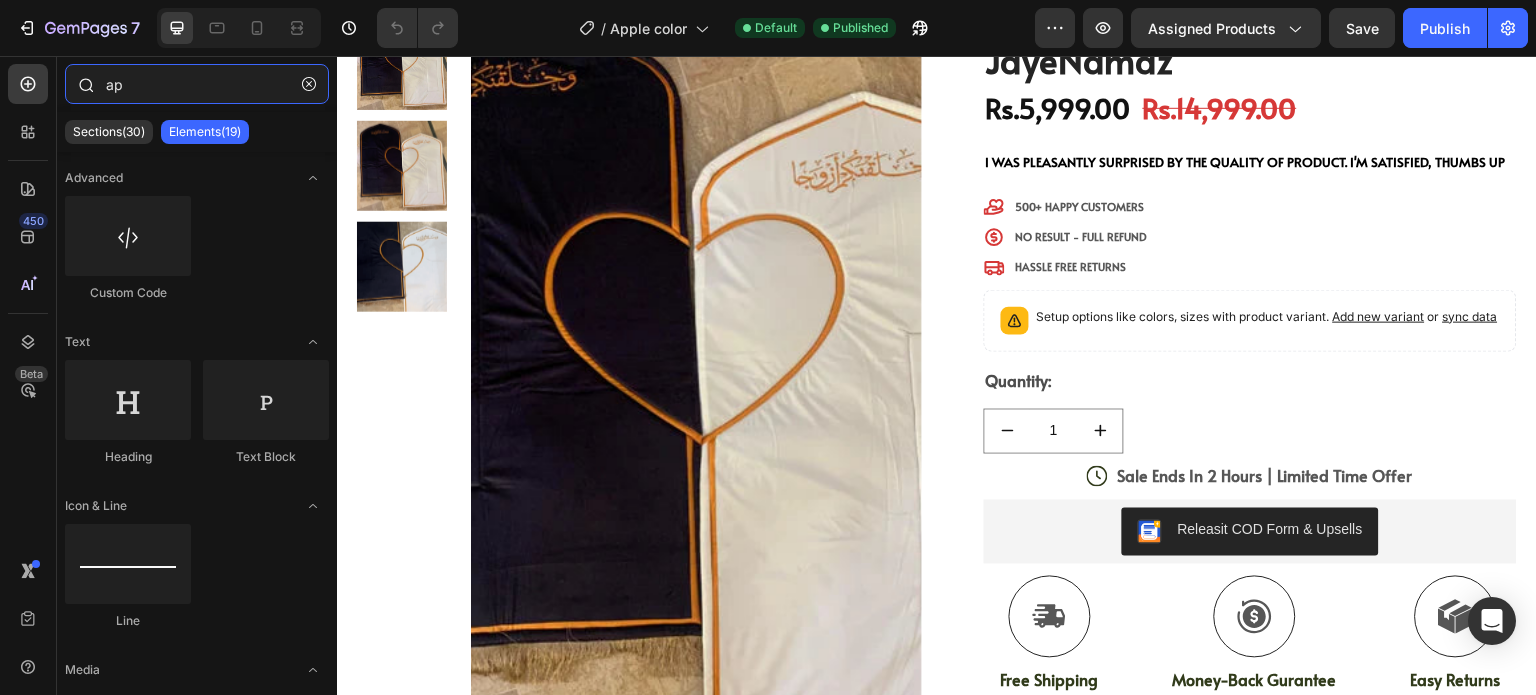 type on "a" 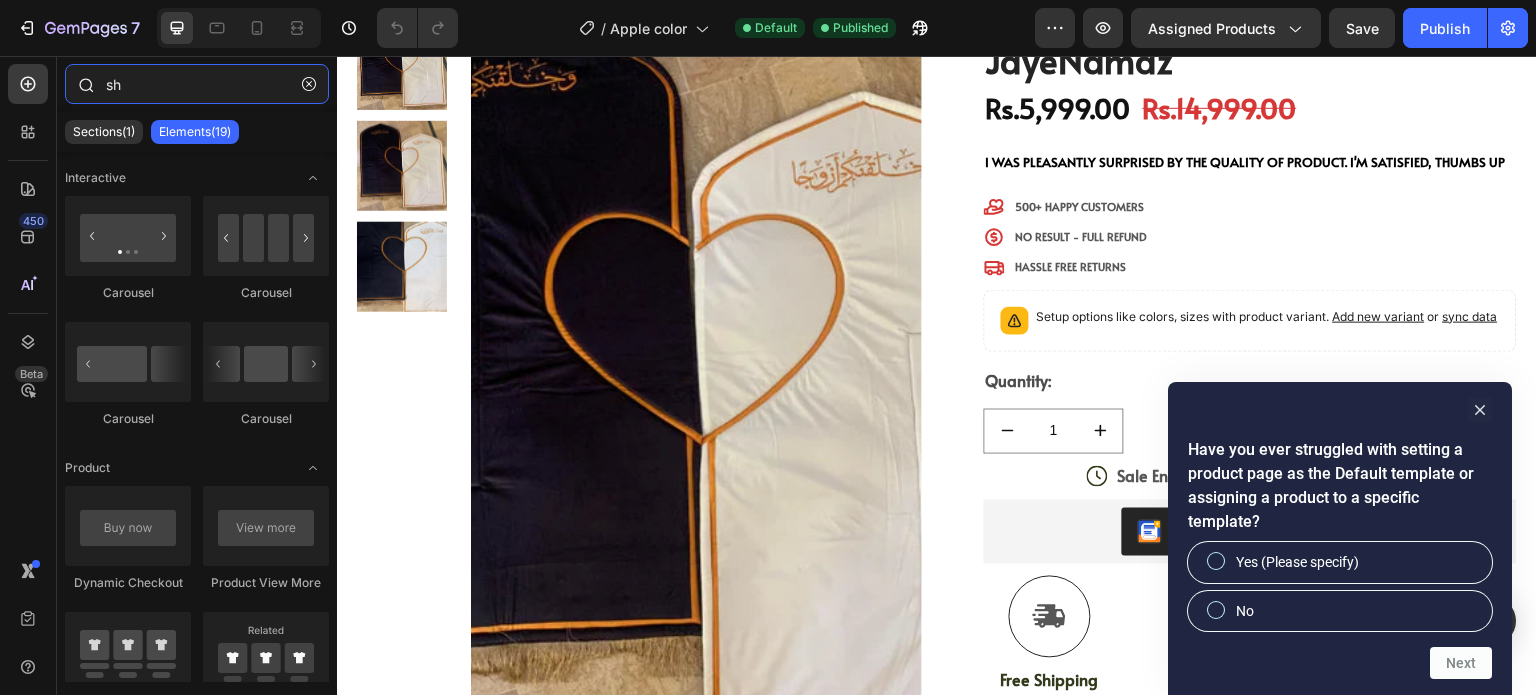 type on "s" 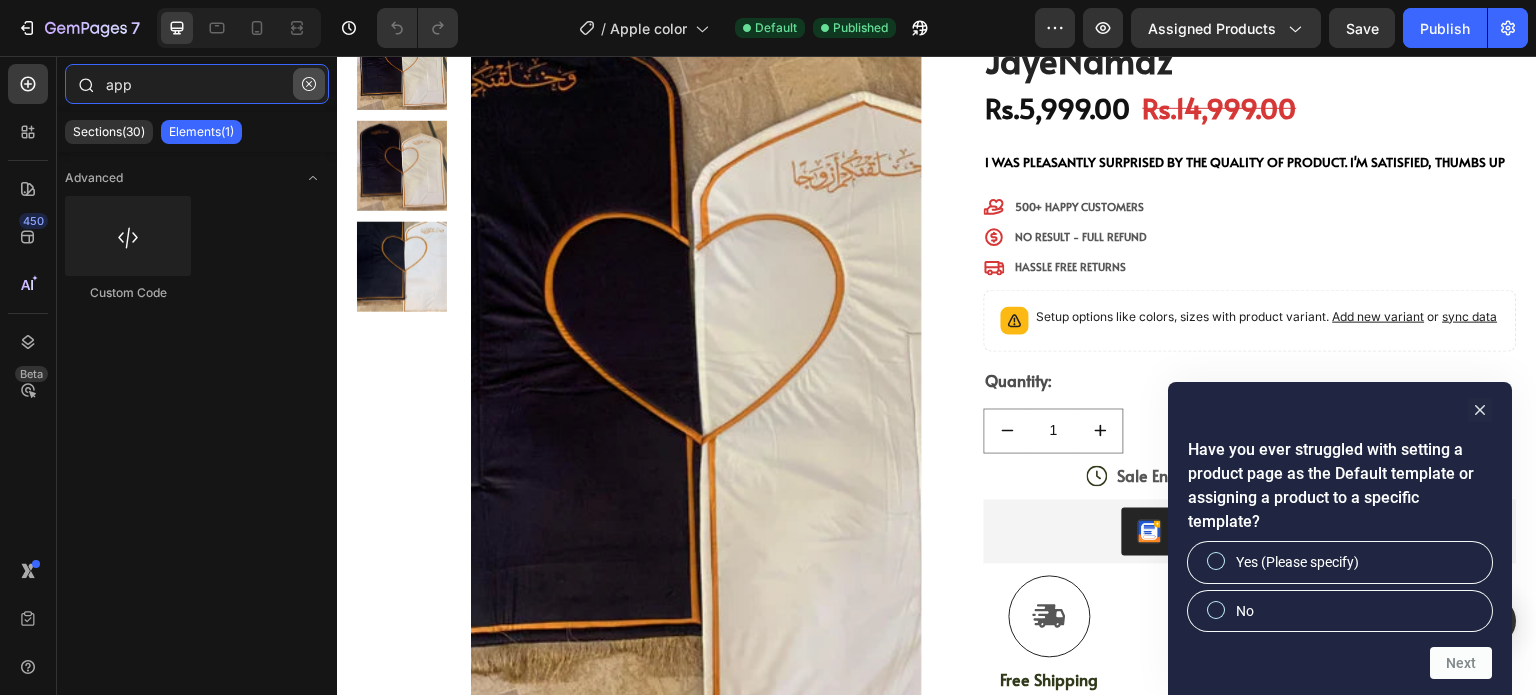 type on "app" 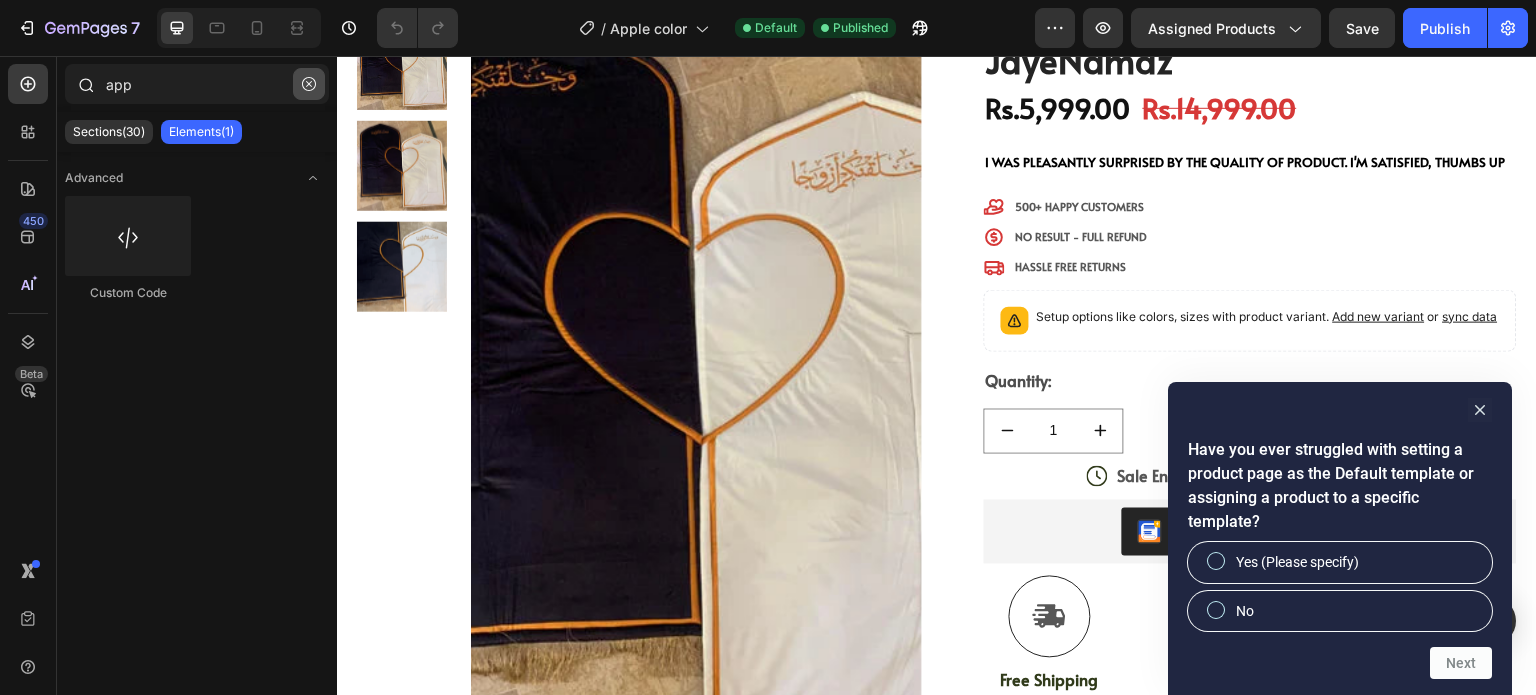click 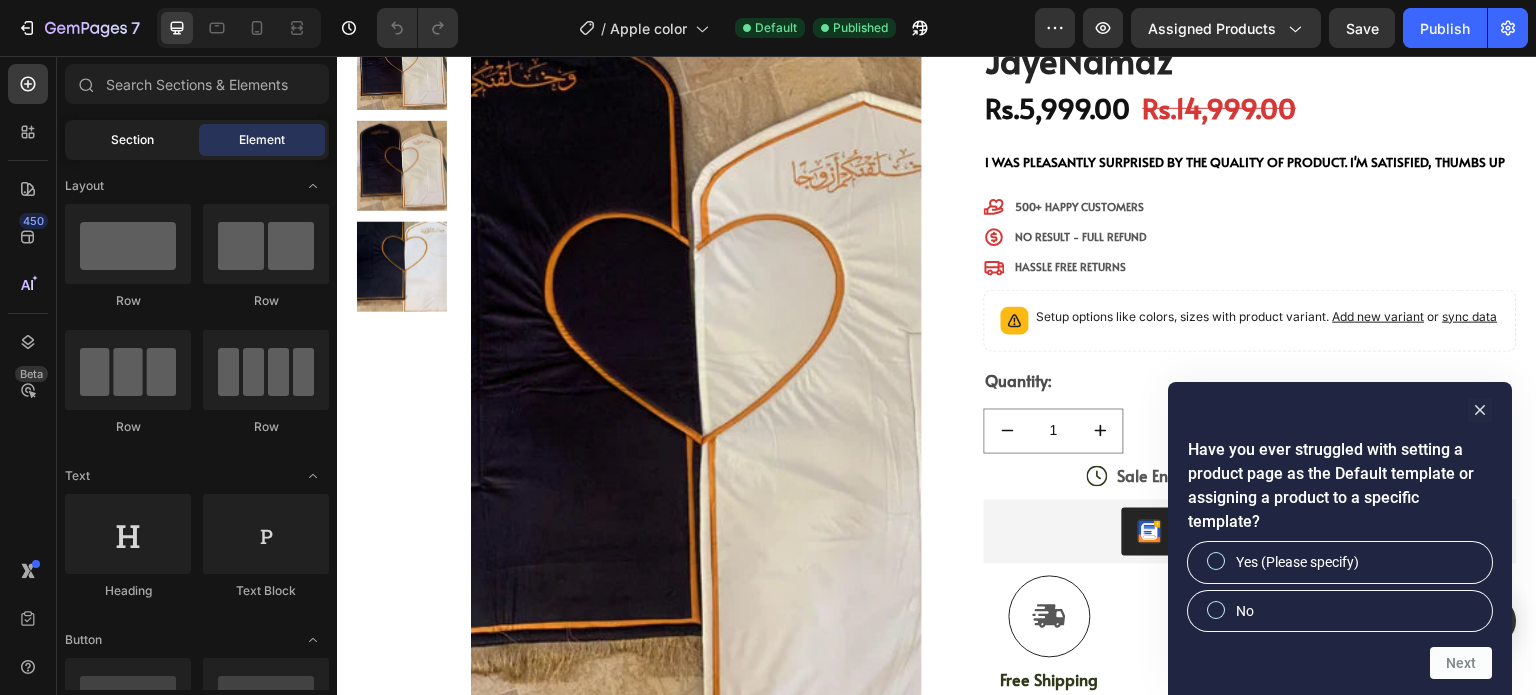 click on "Section" at bounding box center (132, 140) 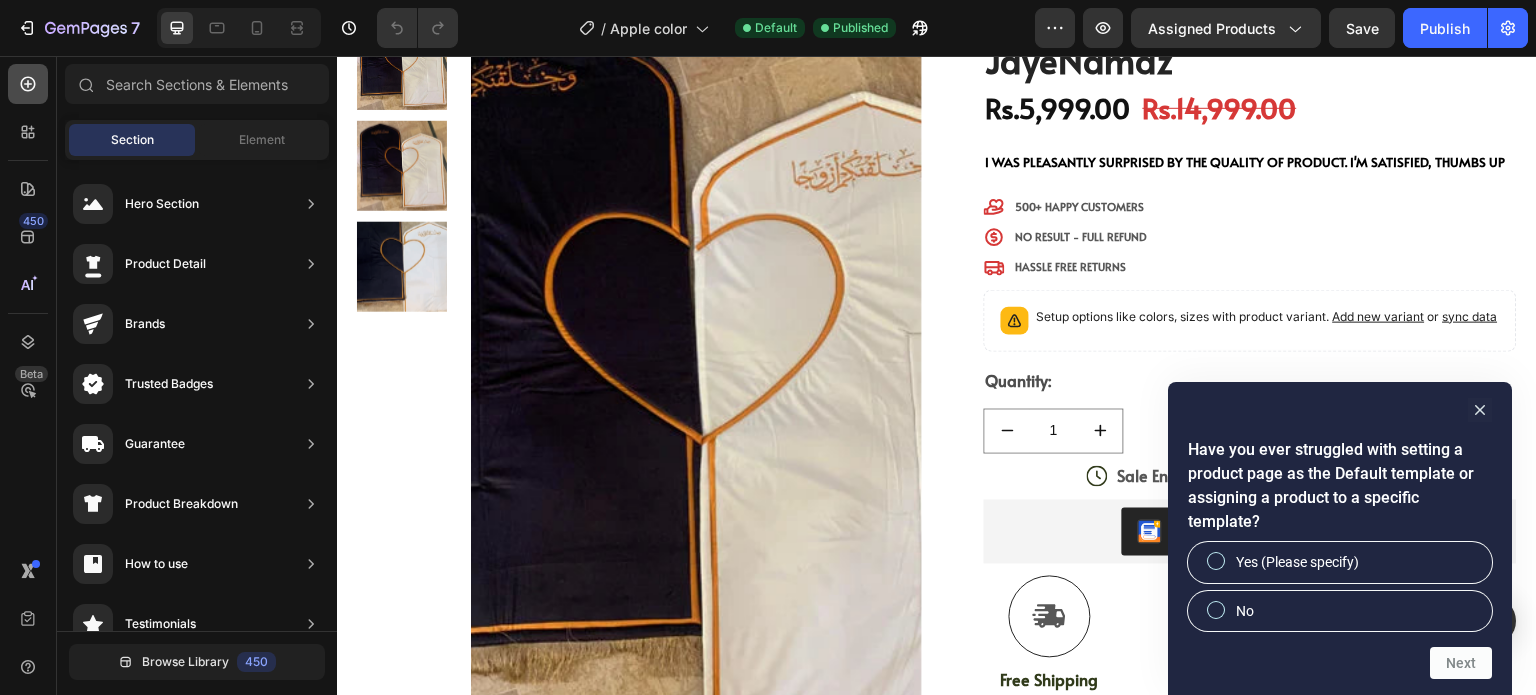 click 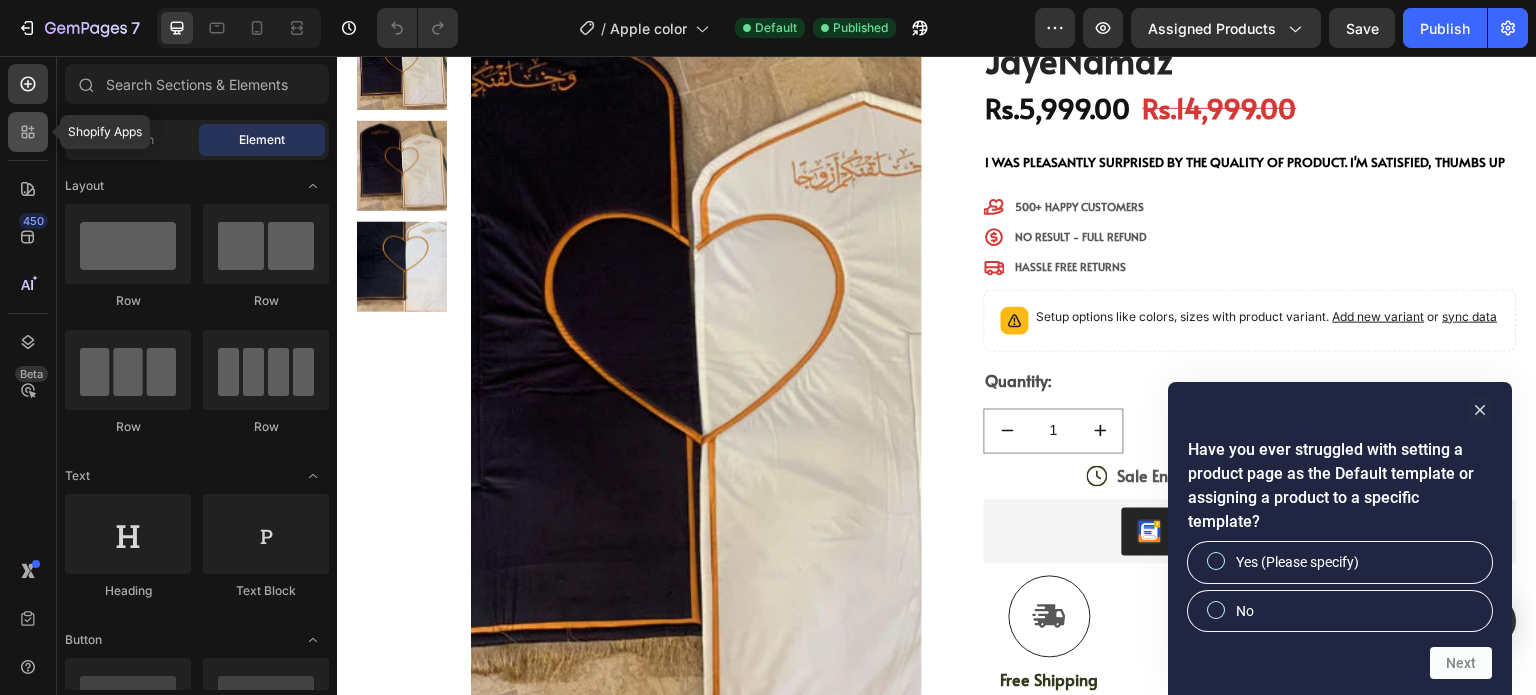 click 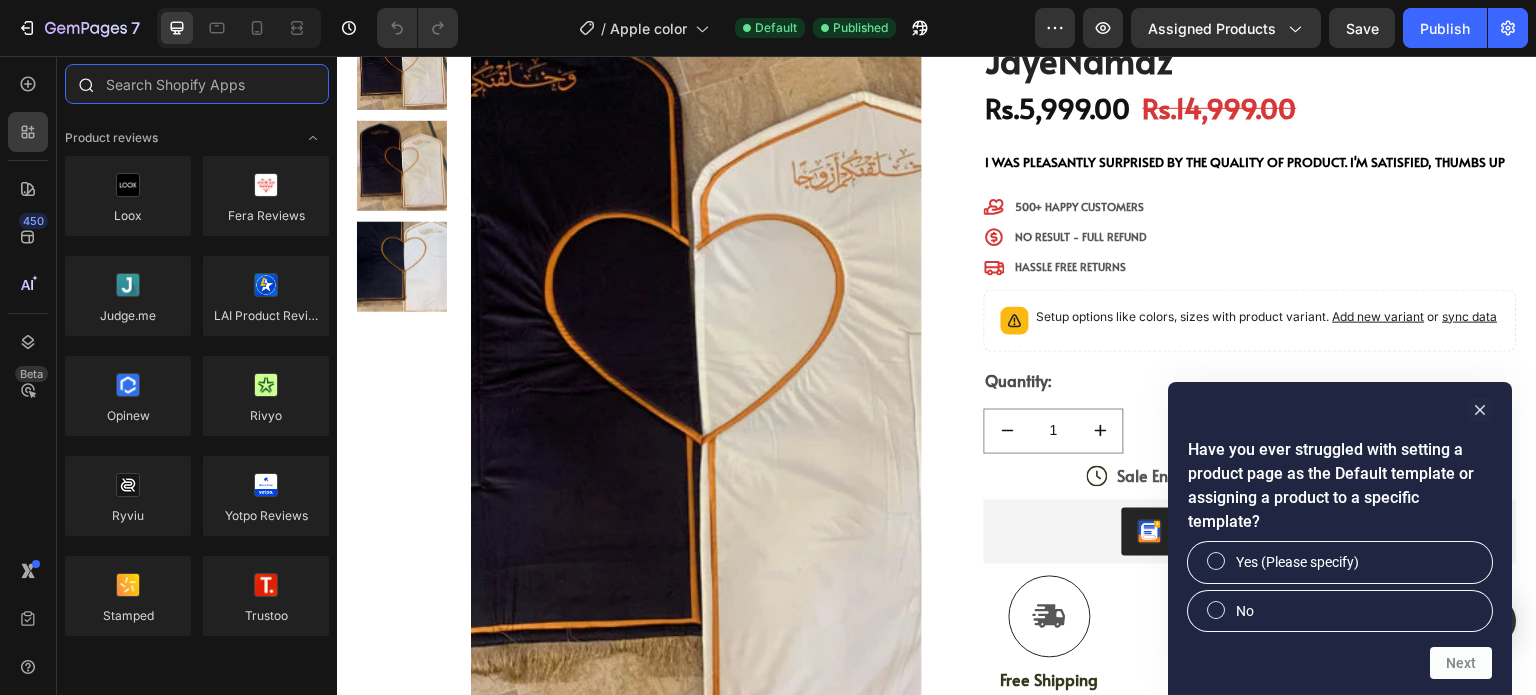 click at bounding box center (197, 84) 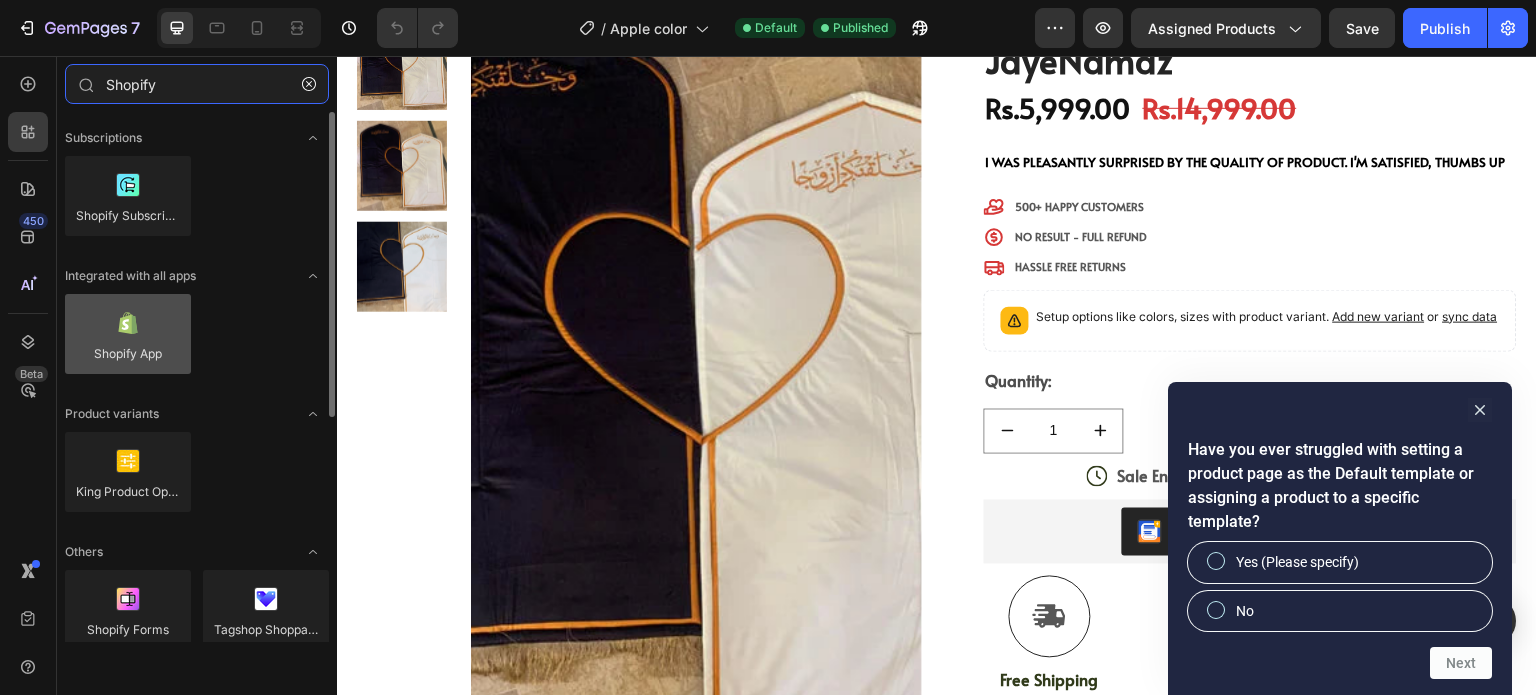 type on "Shopify" 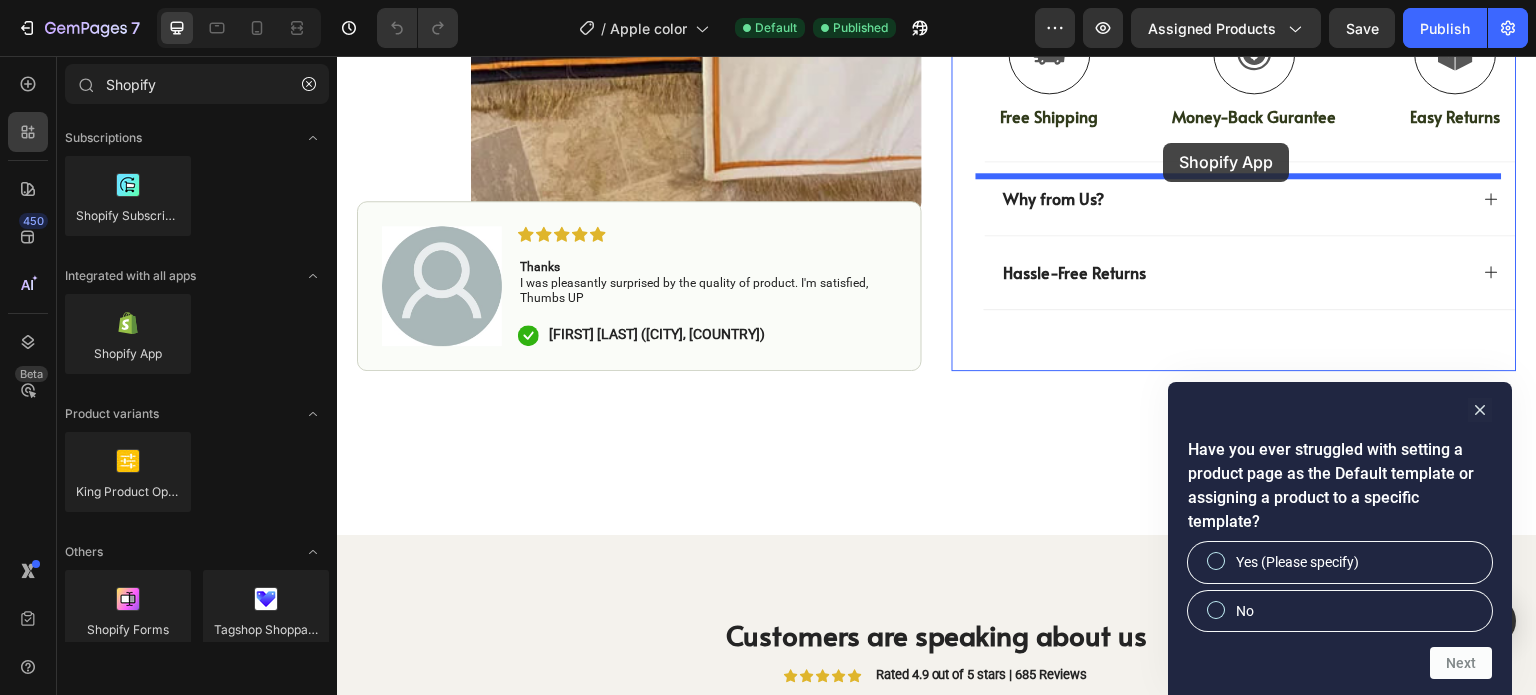 scroll, scrollTop: 717, scrollLeft: 0, axis: vertical 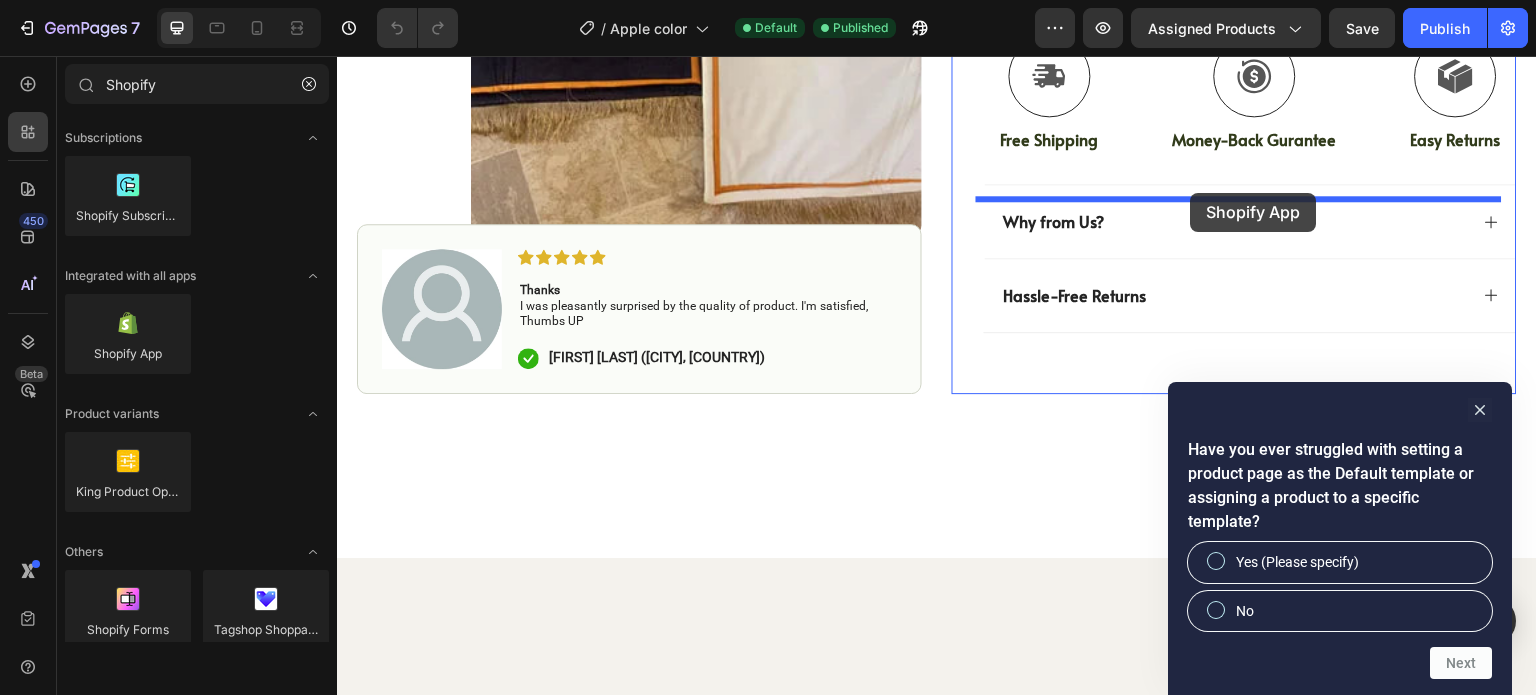 drag, startPoint x: 447, startPoint y: 406, endPoint x: 1191, endPoint y: 193, distance: 773.8895 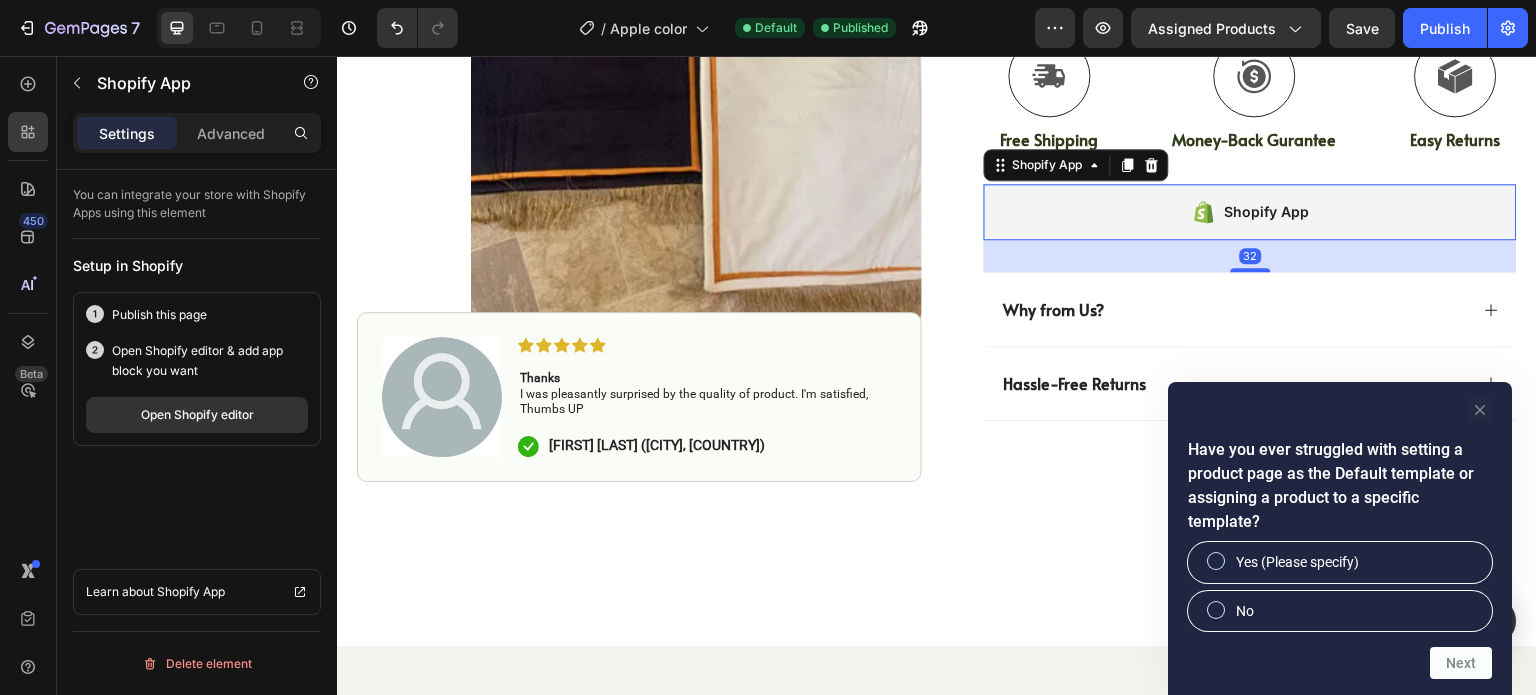 click 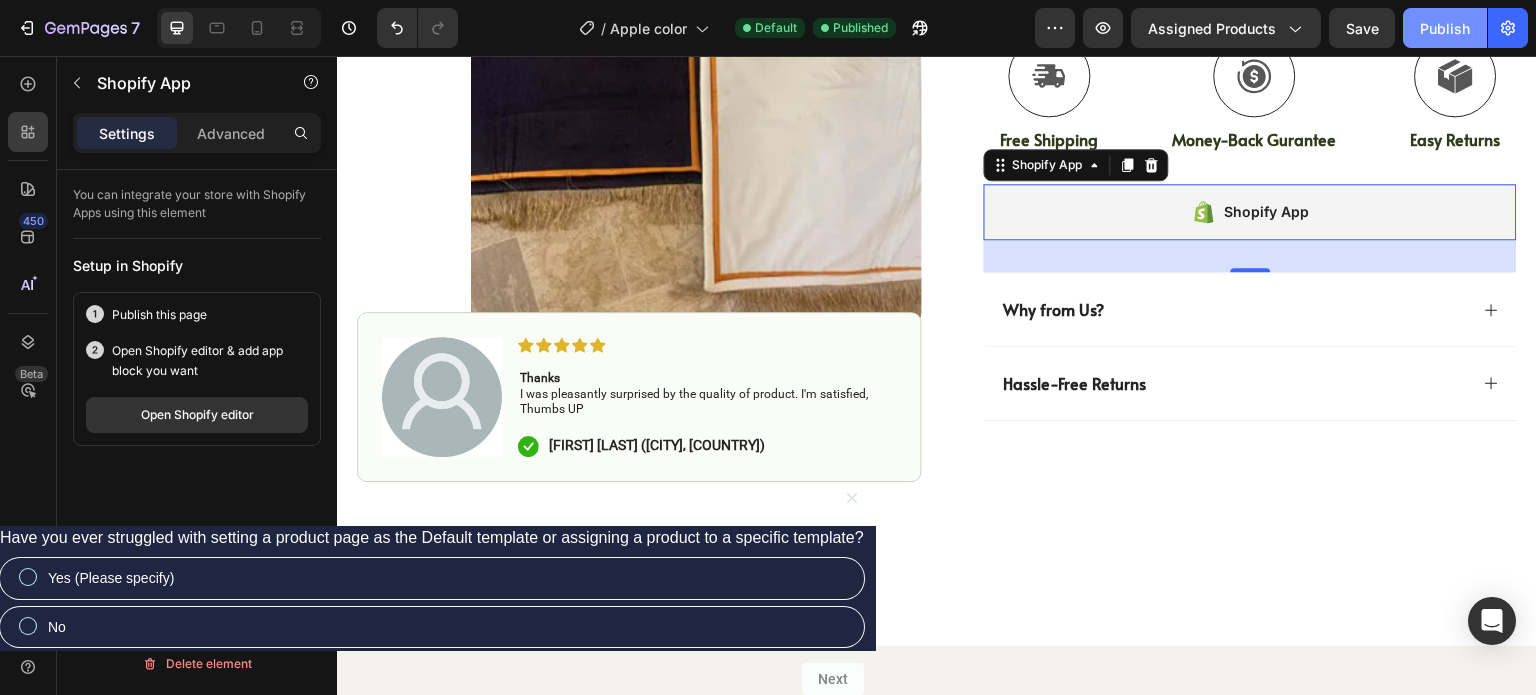 click on "Publish" 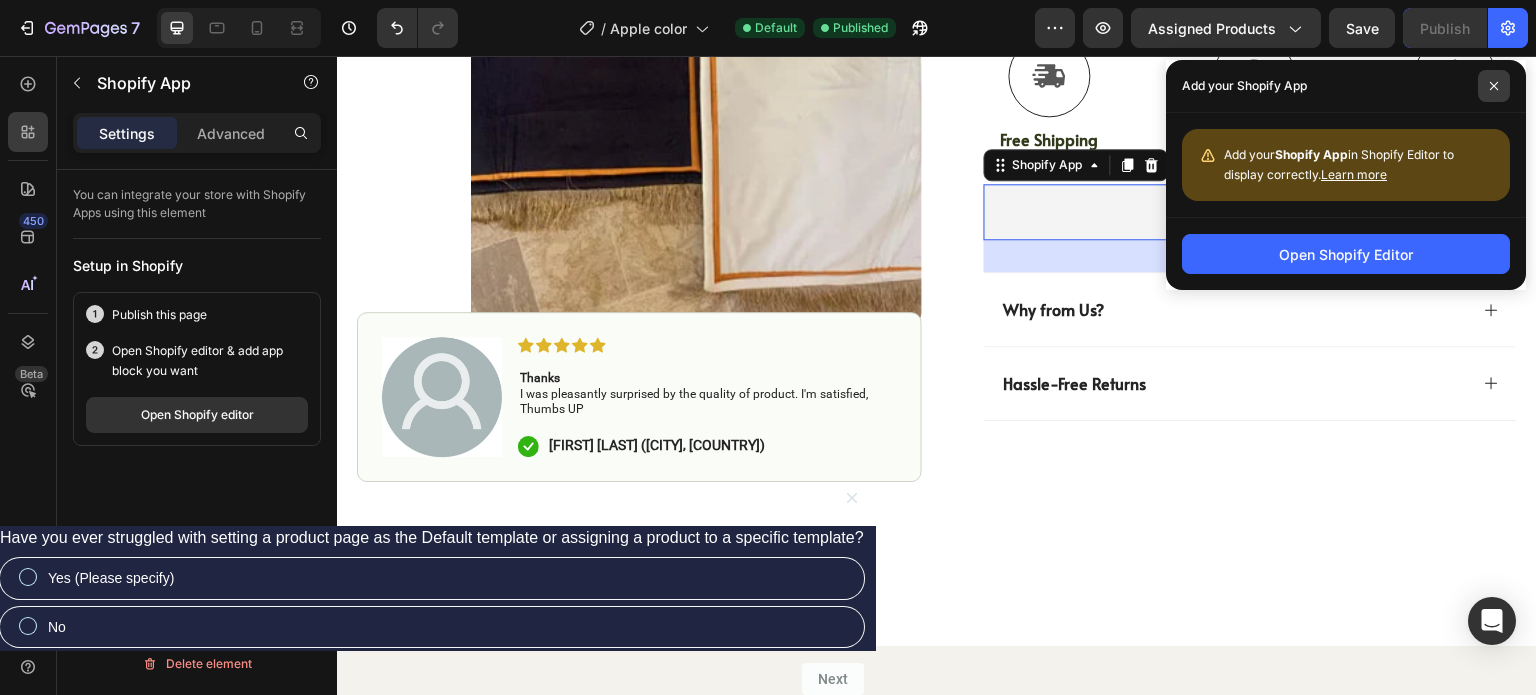 click at bounding box center (1494, 86) 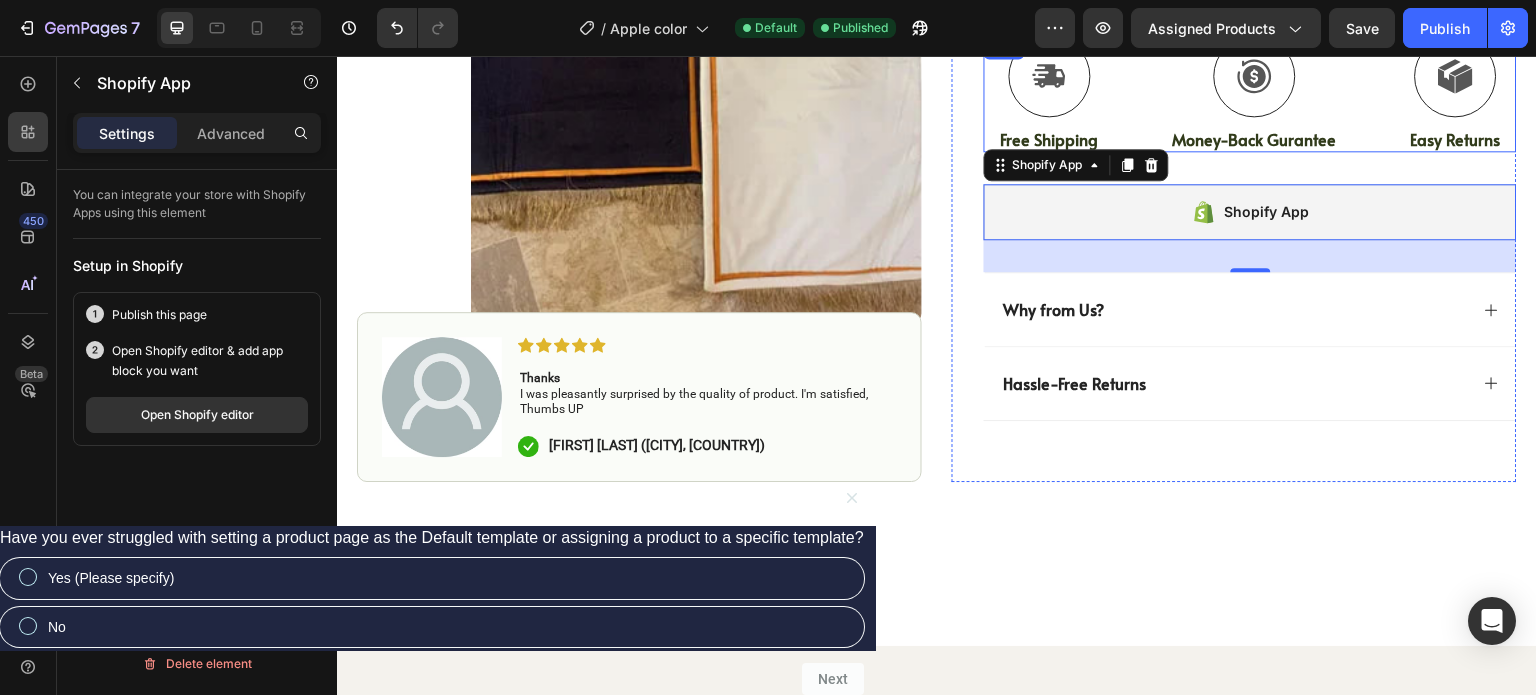 click on "Icon" at bounding box center (1192, 23) 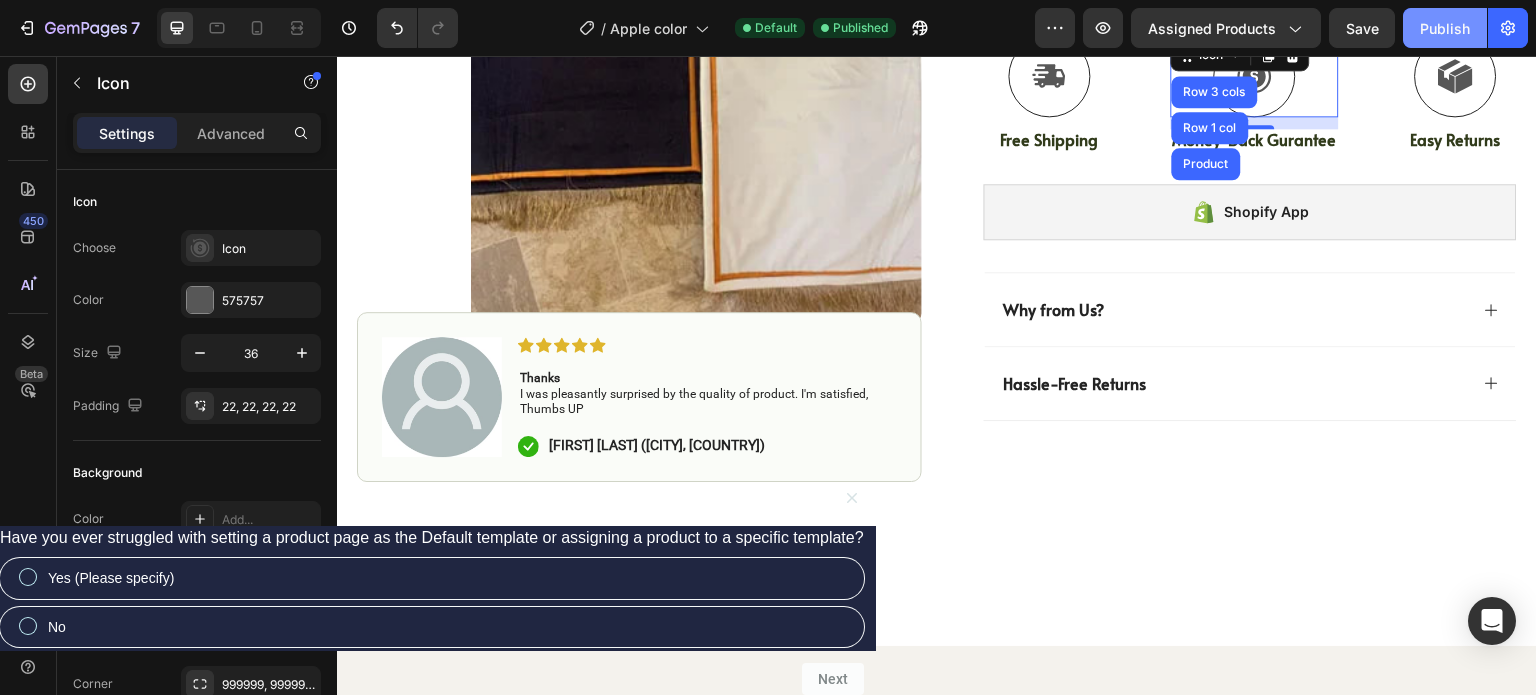 click on "Publish" at bounding box center (1445, 28) 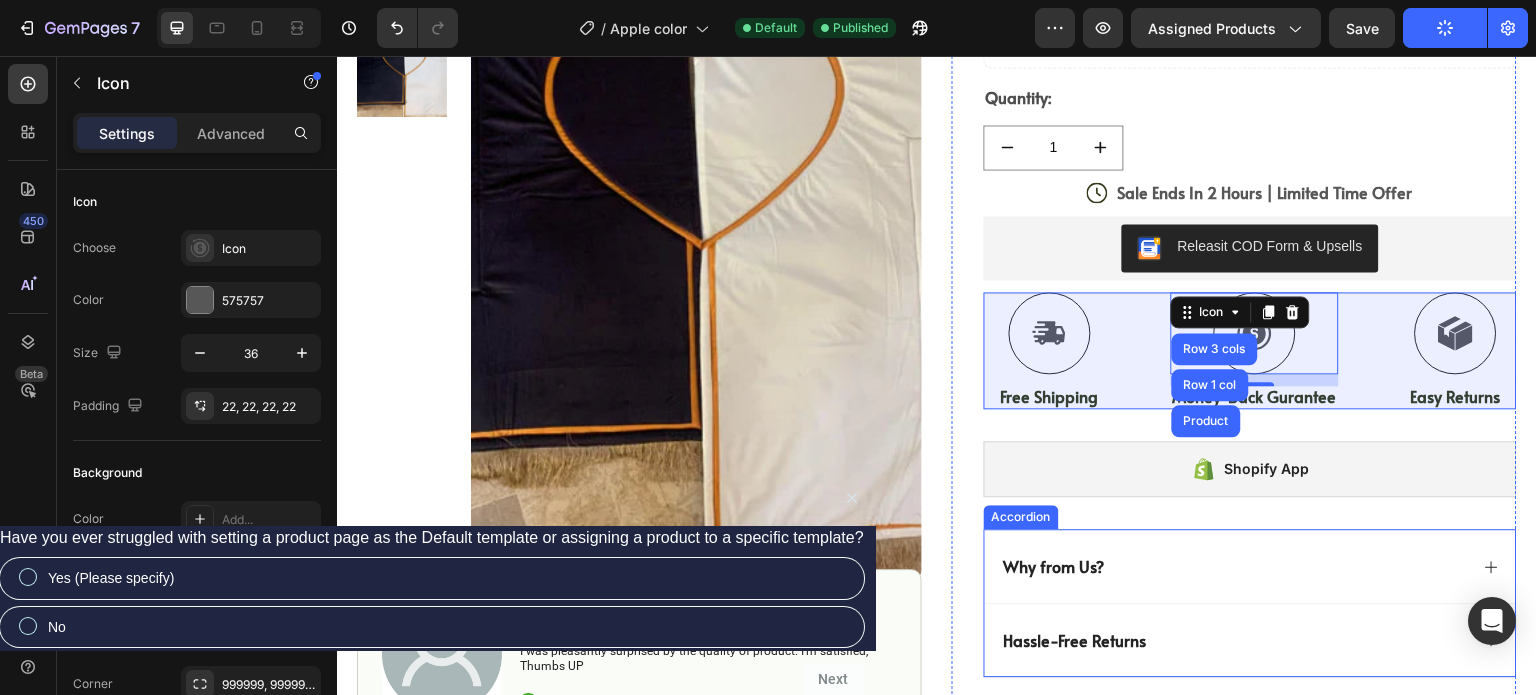 scroll, scrollTop: 456, scrollLeft: 0, axis: vertical 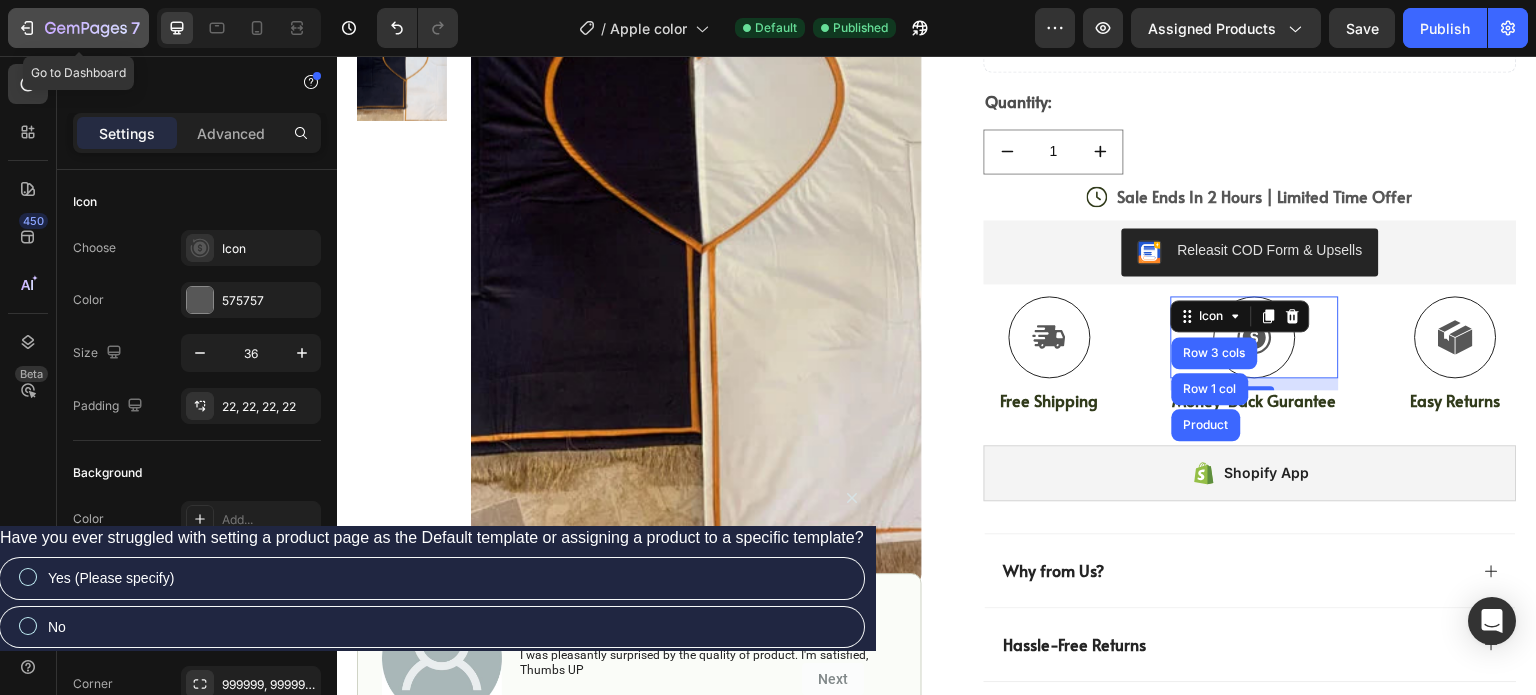 click 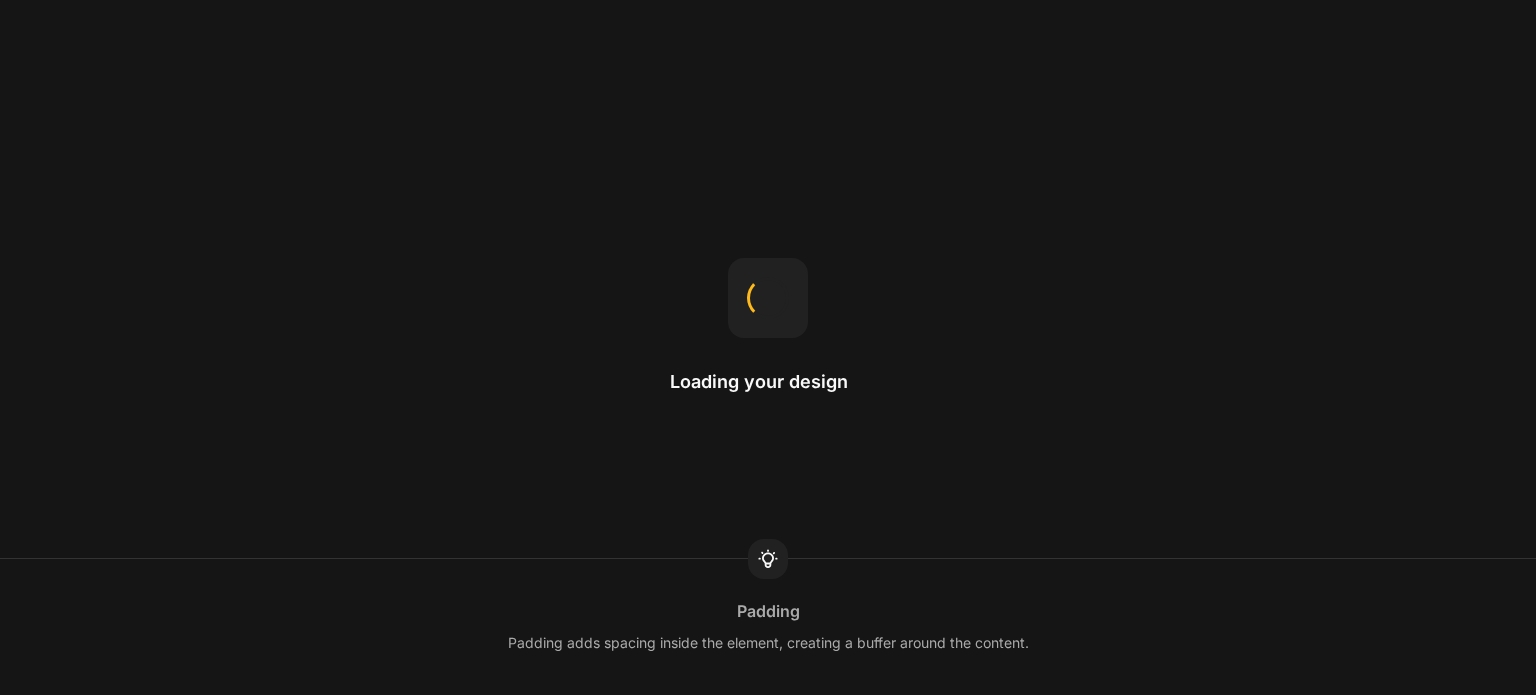 scroll, scrollTop: 0, scrollLeft: 0, axis: both 